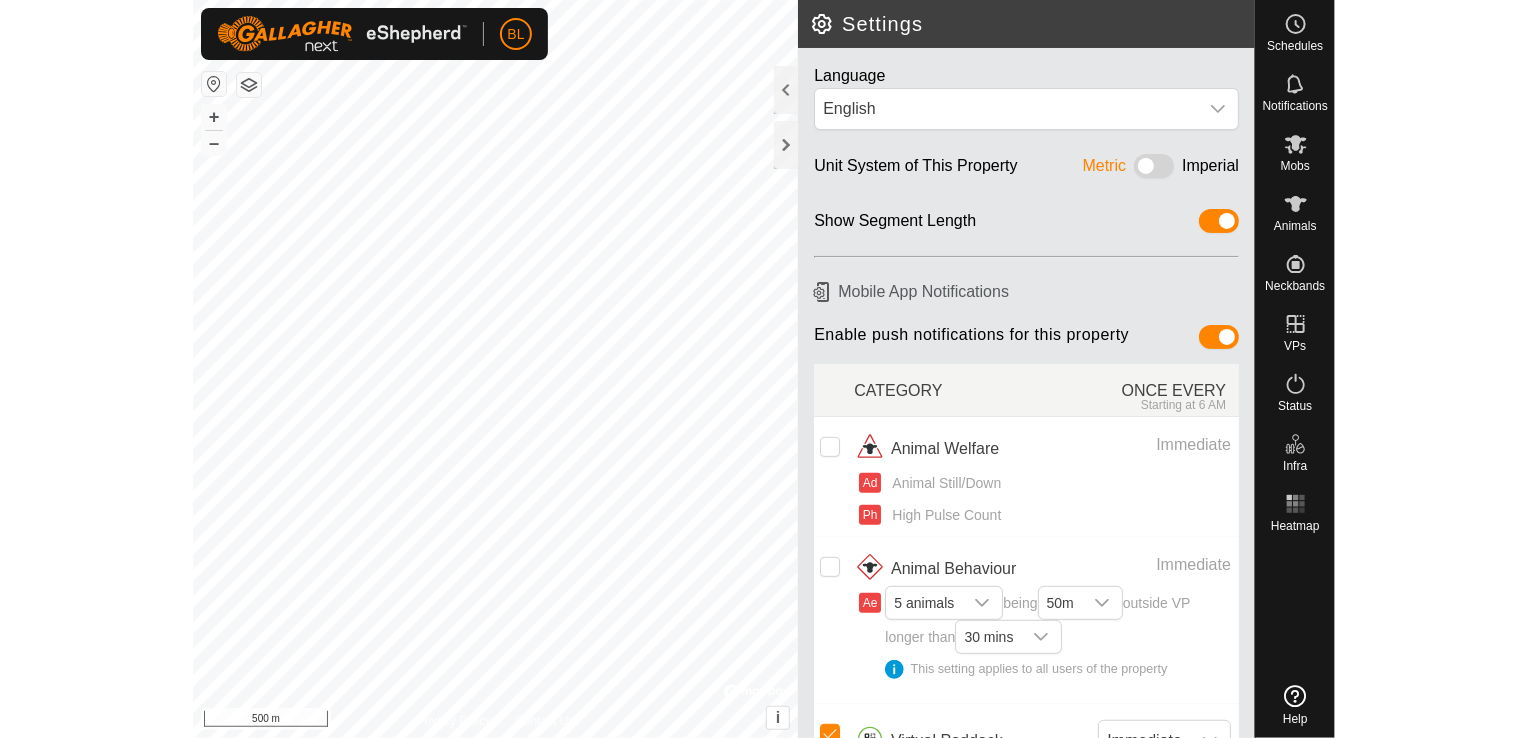 scroll, scrollTop: 0, scrollLeft: 0, axis: both 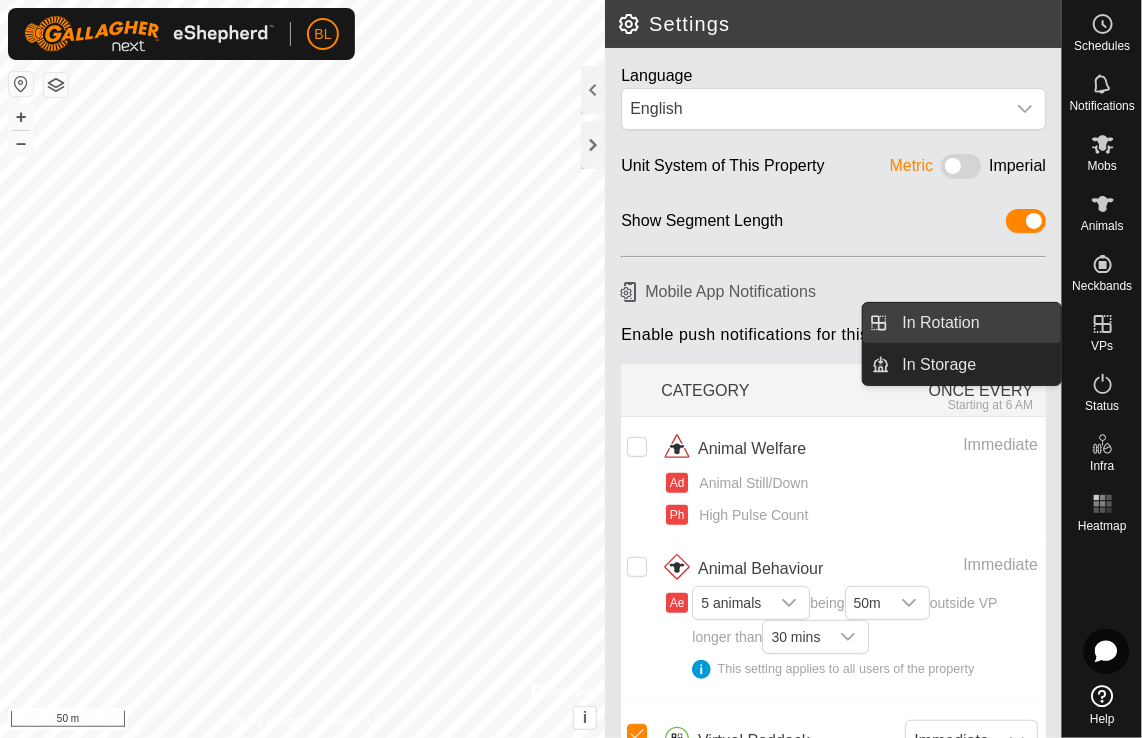 drag, startPoint x: 1056, startPoint y: 325, endPoint x: 961, endPoint y: 318, distance: 95.257545 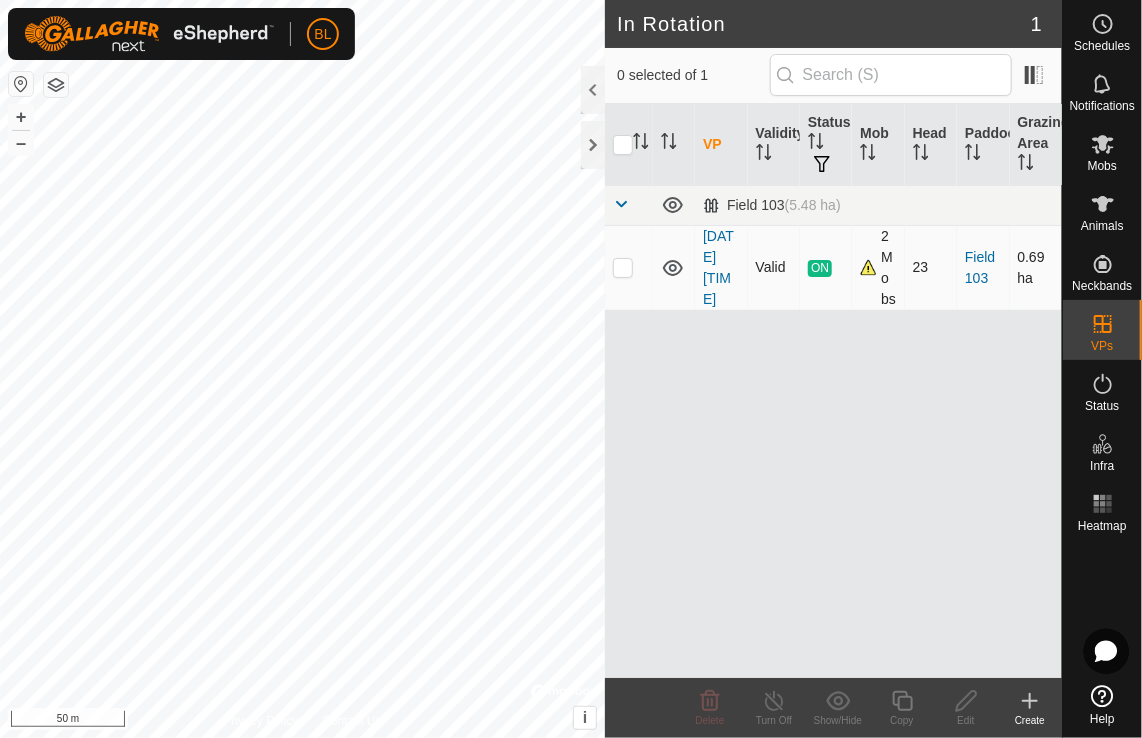 click at bounding box center (623, 267) 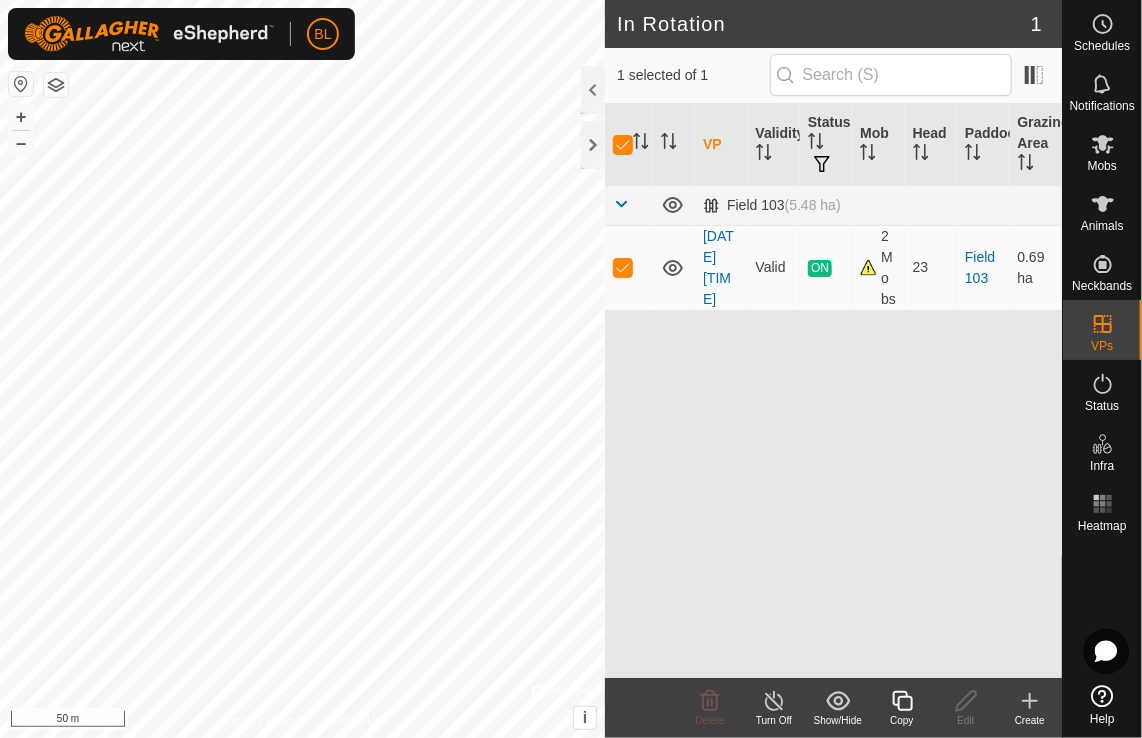 click 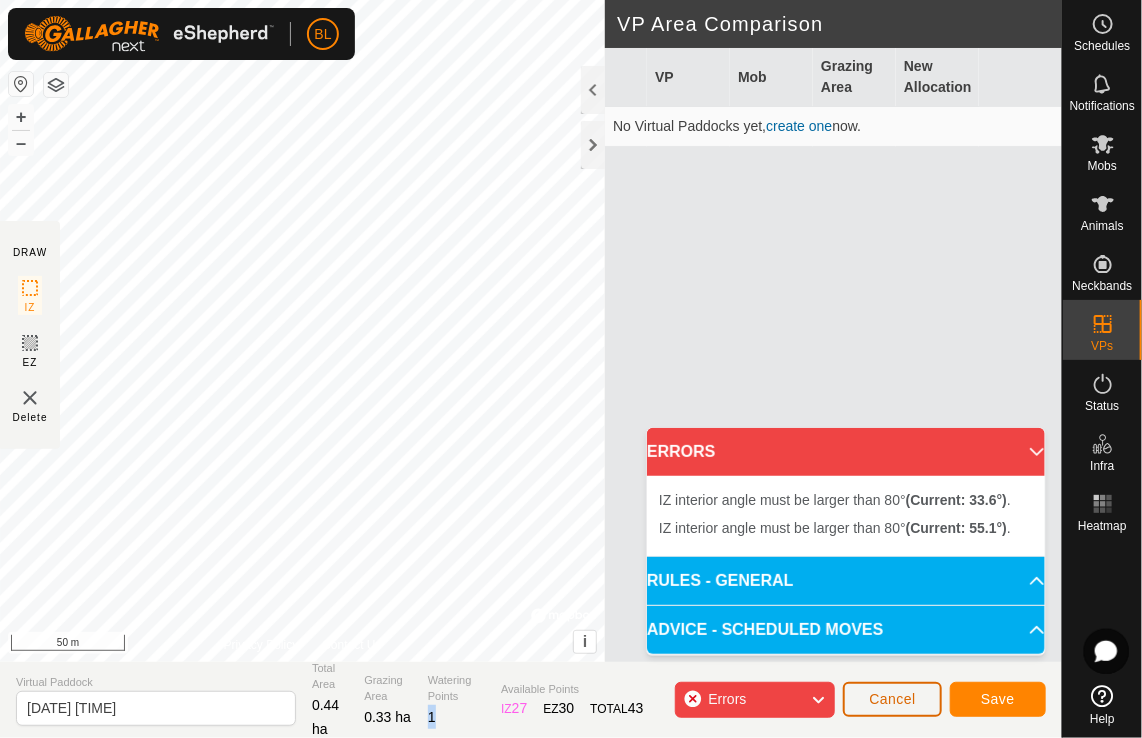 click on "Cancel" 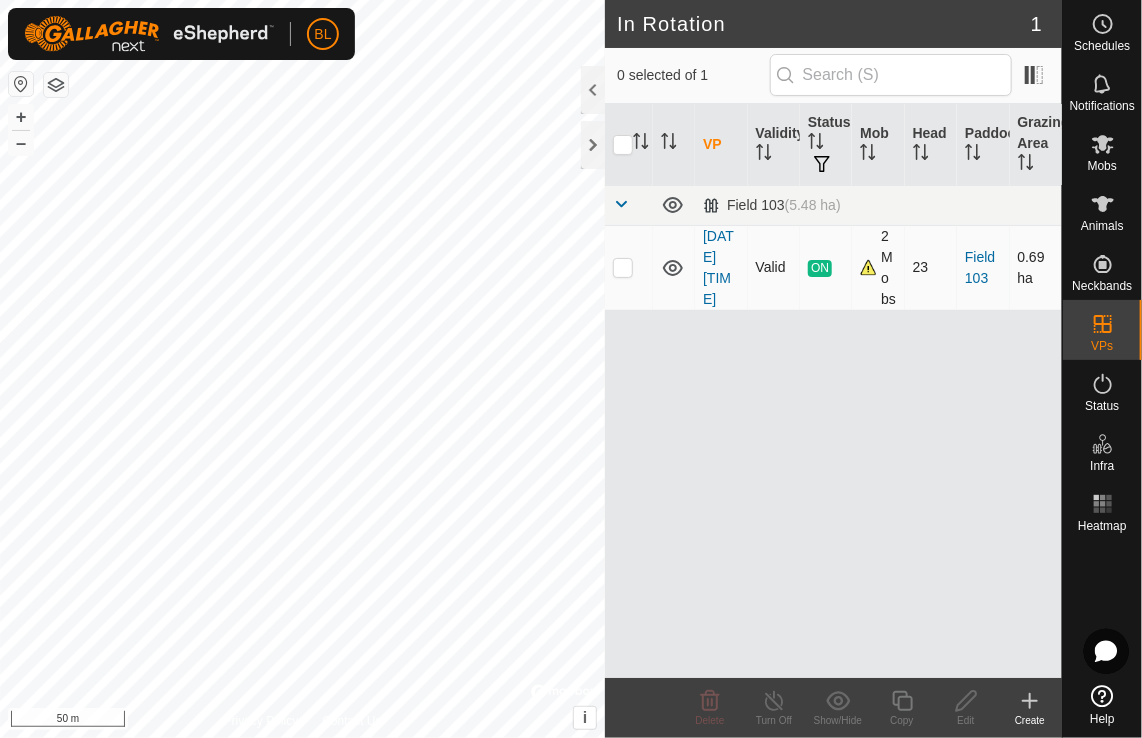 click at bounding box center [623, 267] 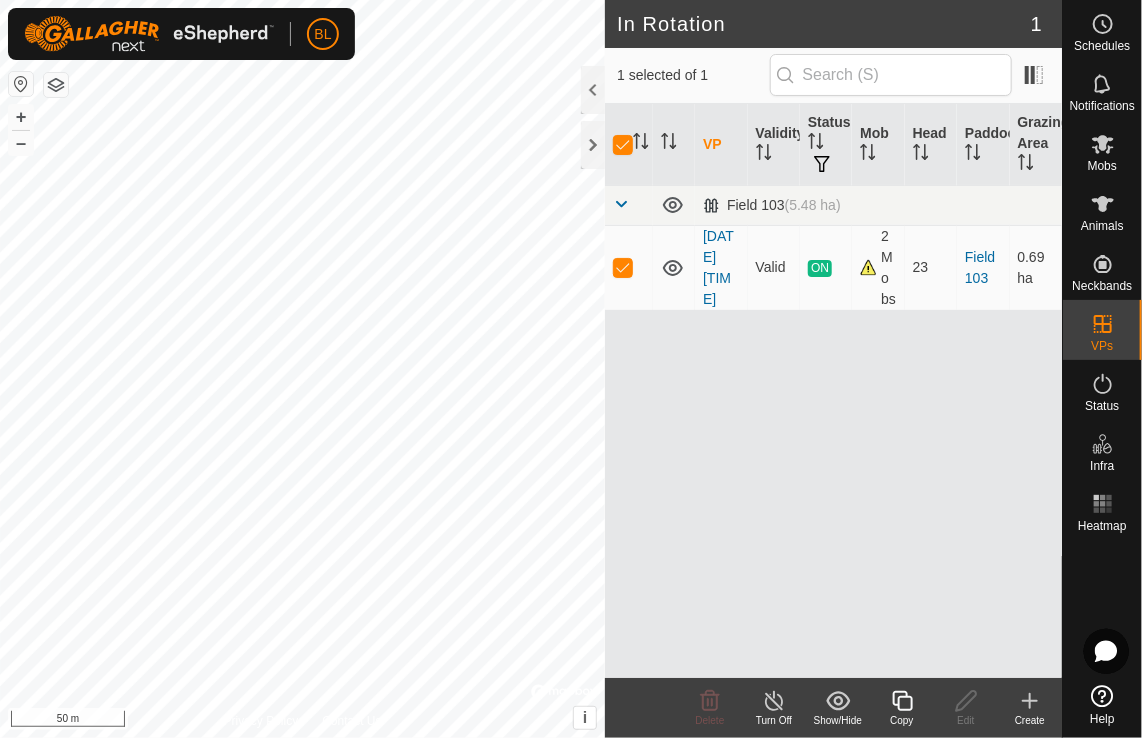 click 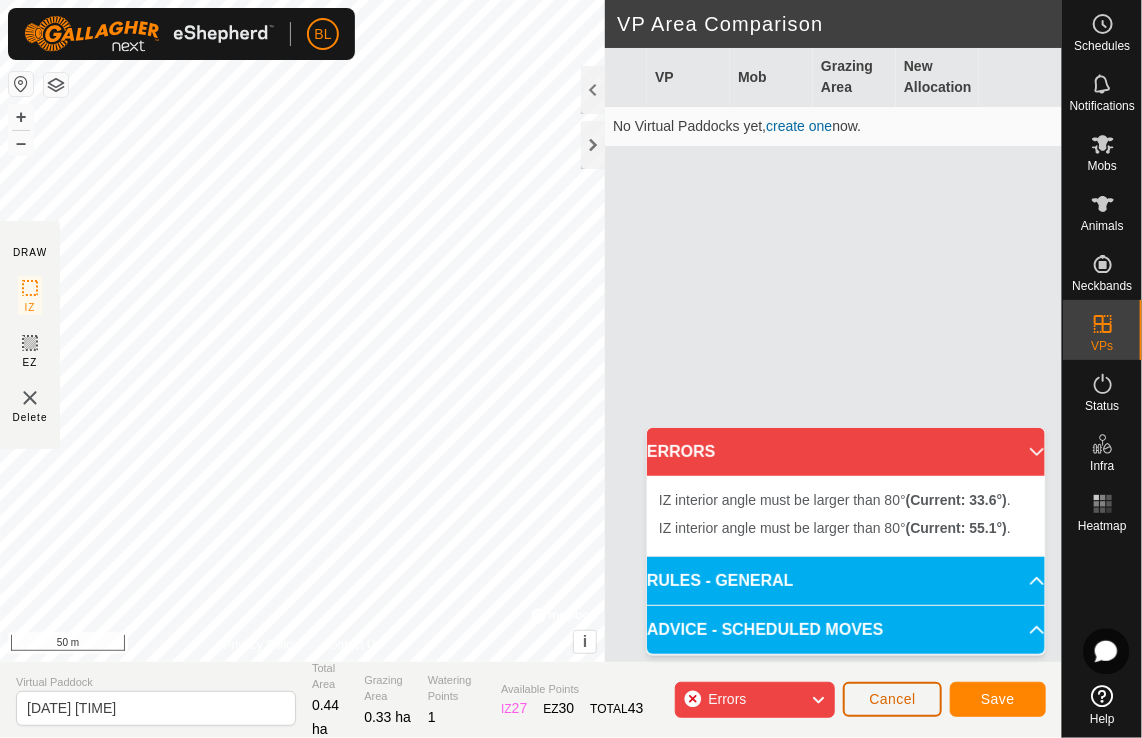 click on "Cancel" 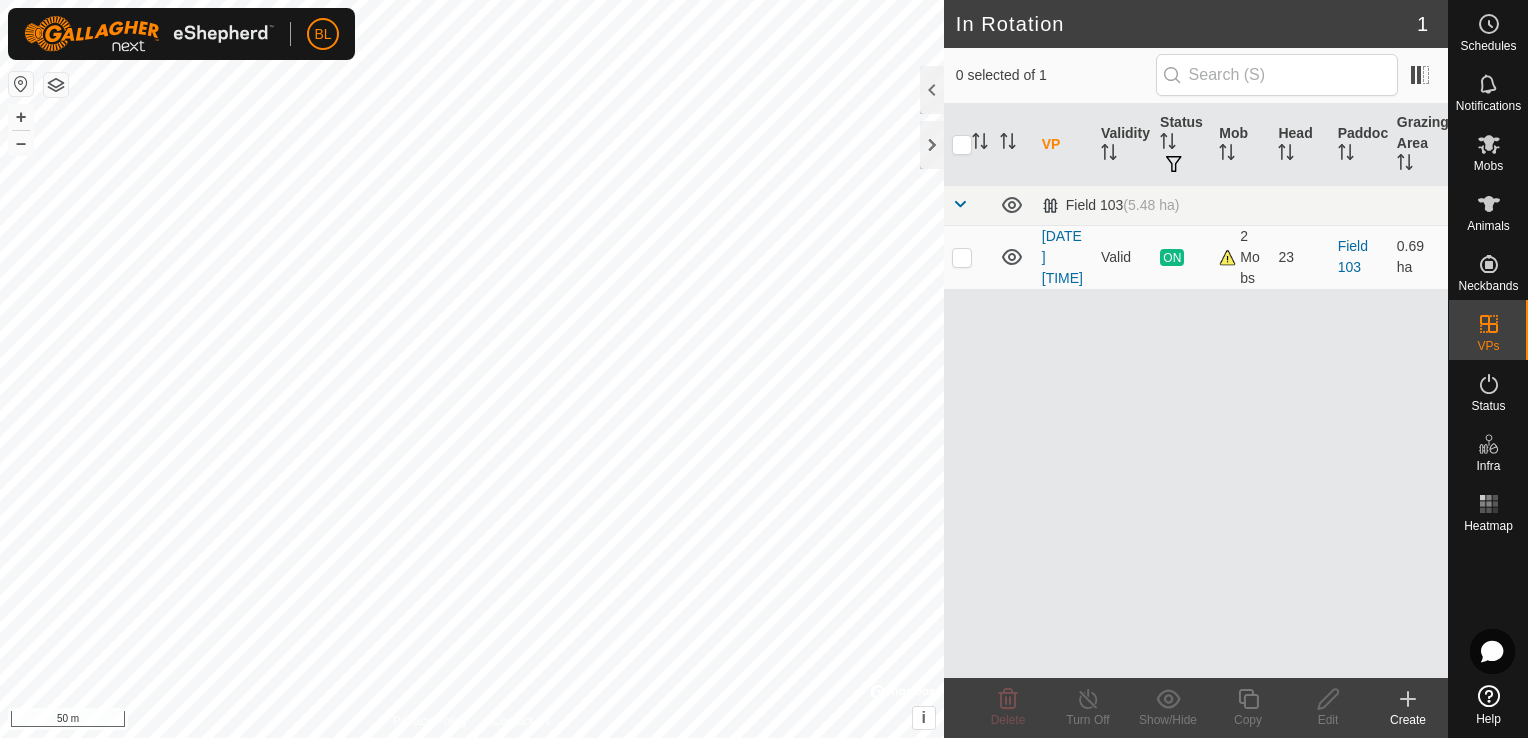 click 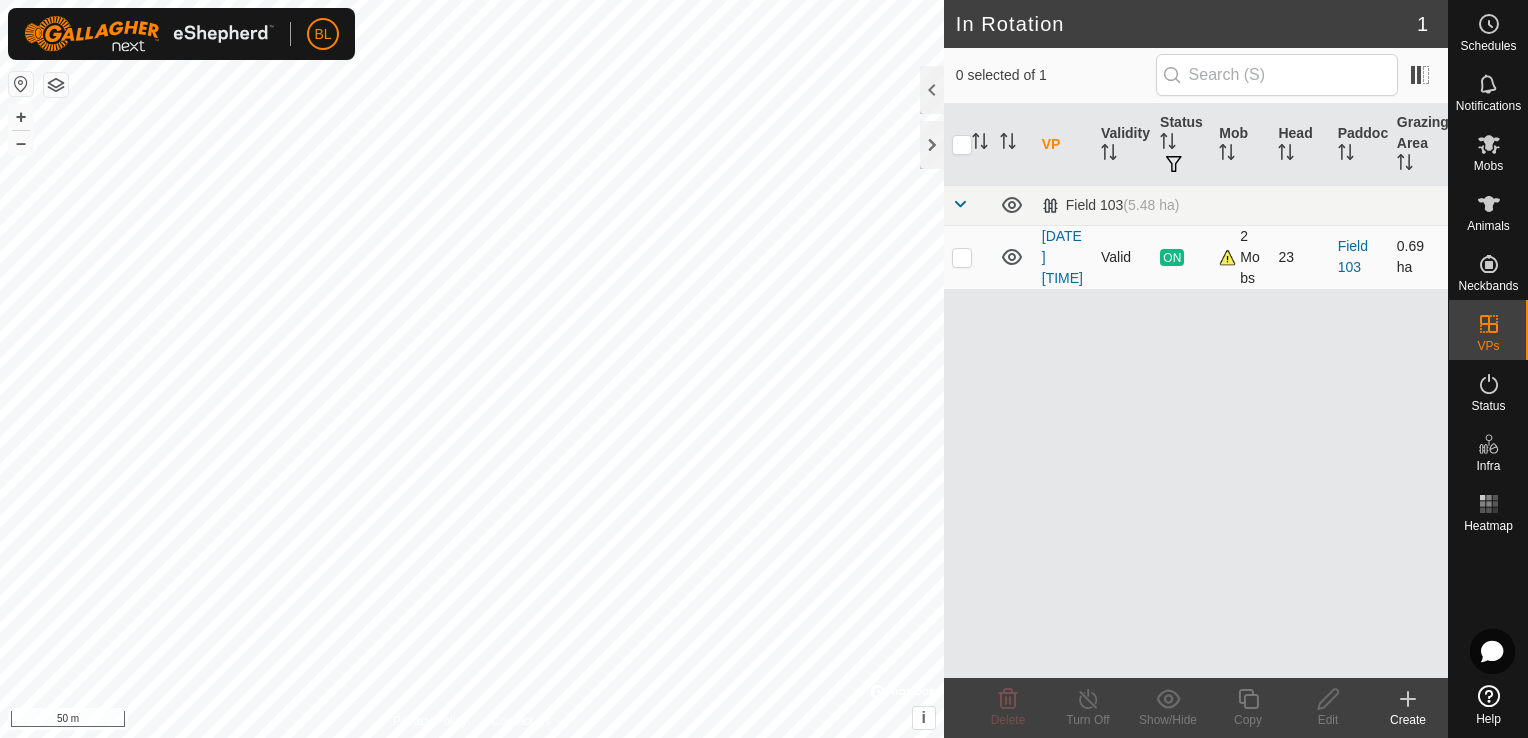 click at bounding box center (962, 257) 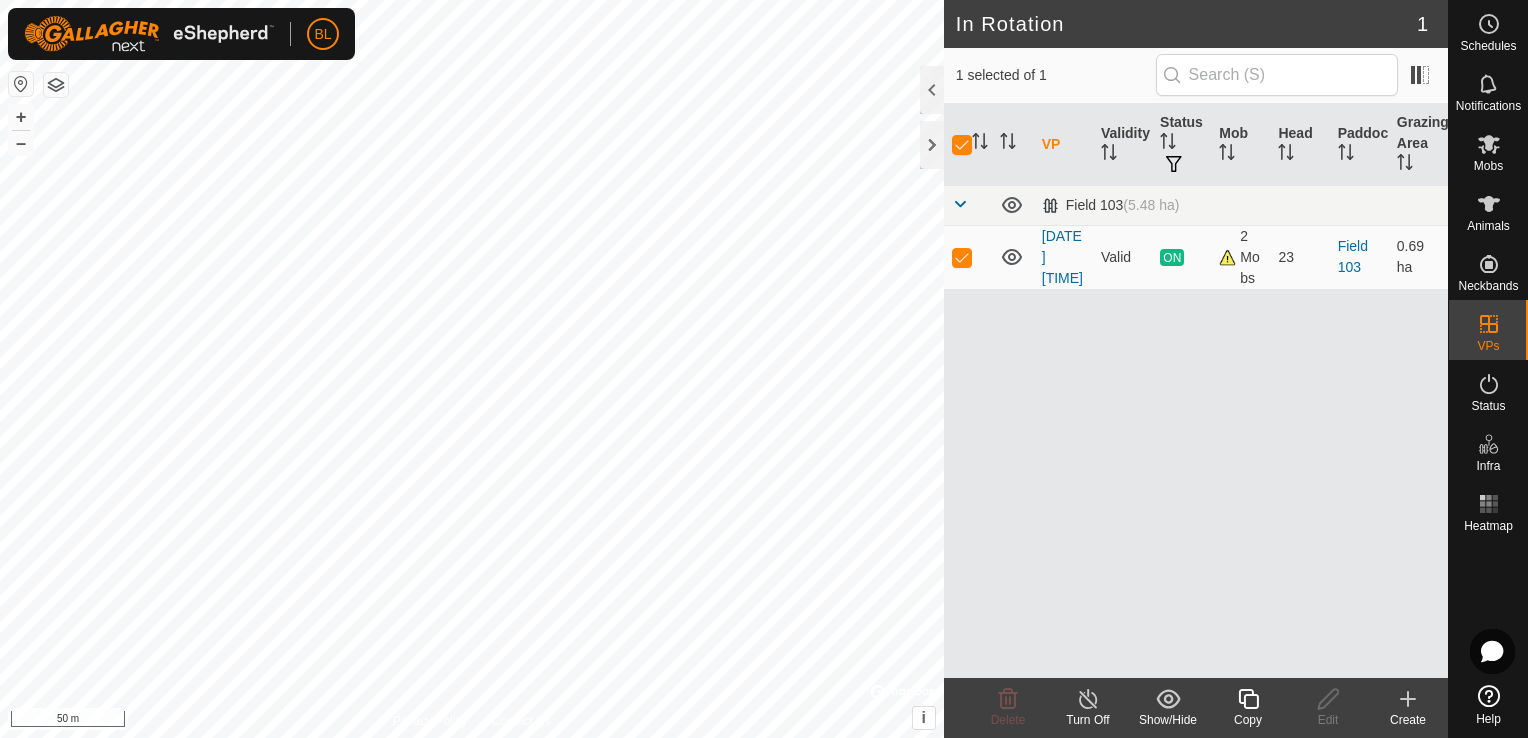 click 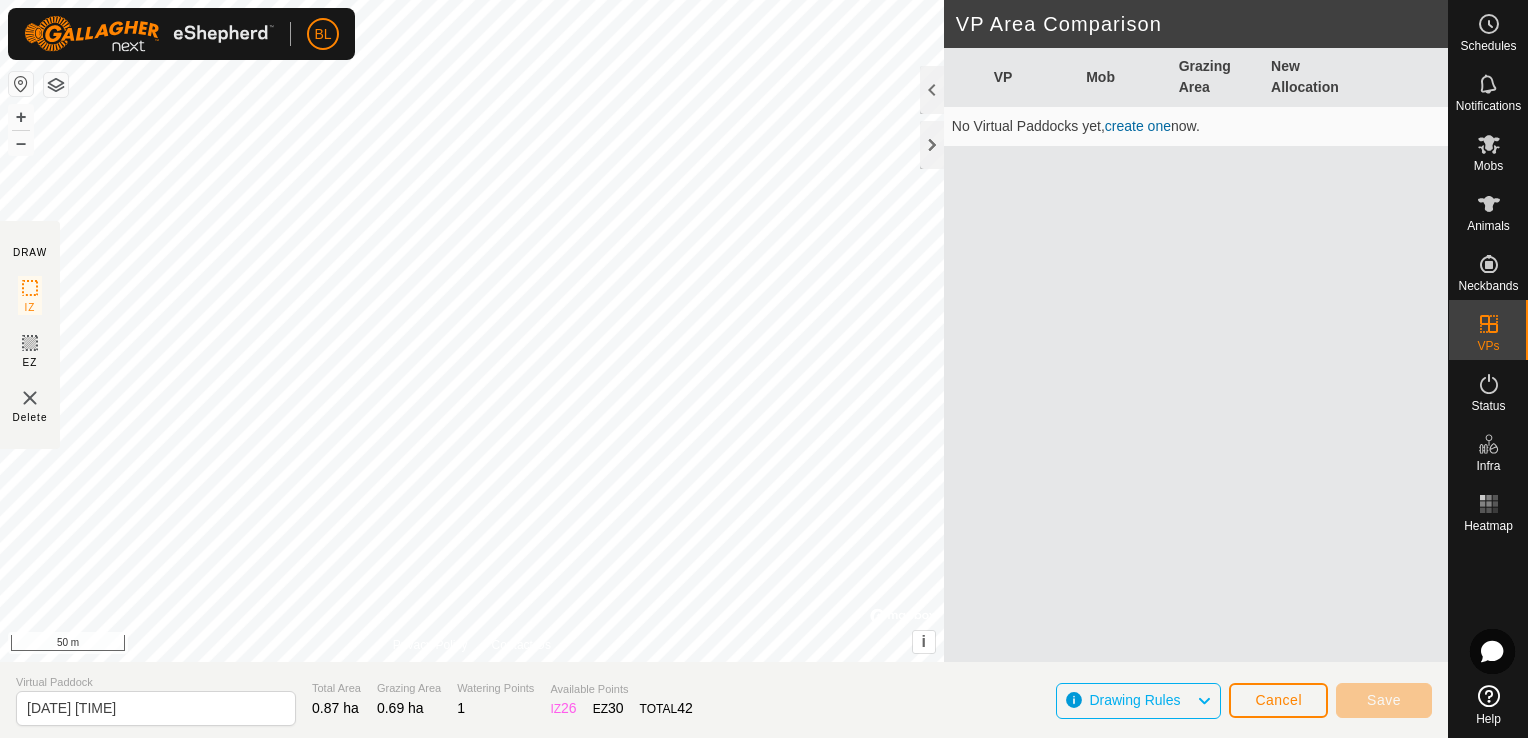 click on "Drawing Rules" 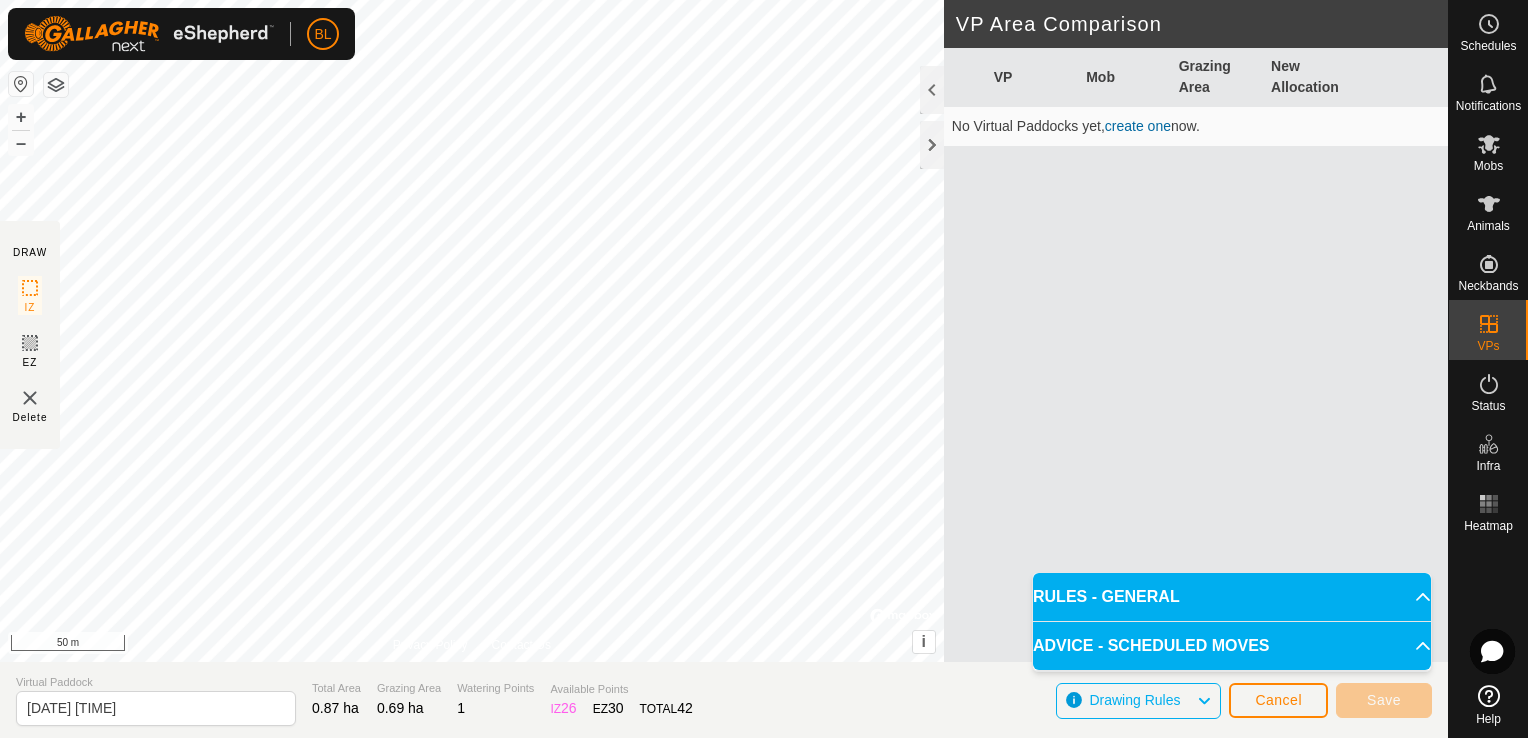 click on "VP Mob Grazing Area New Allocation No Virtual Paddocks yet create one now." at bounding box center (1196, 379) 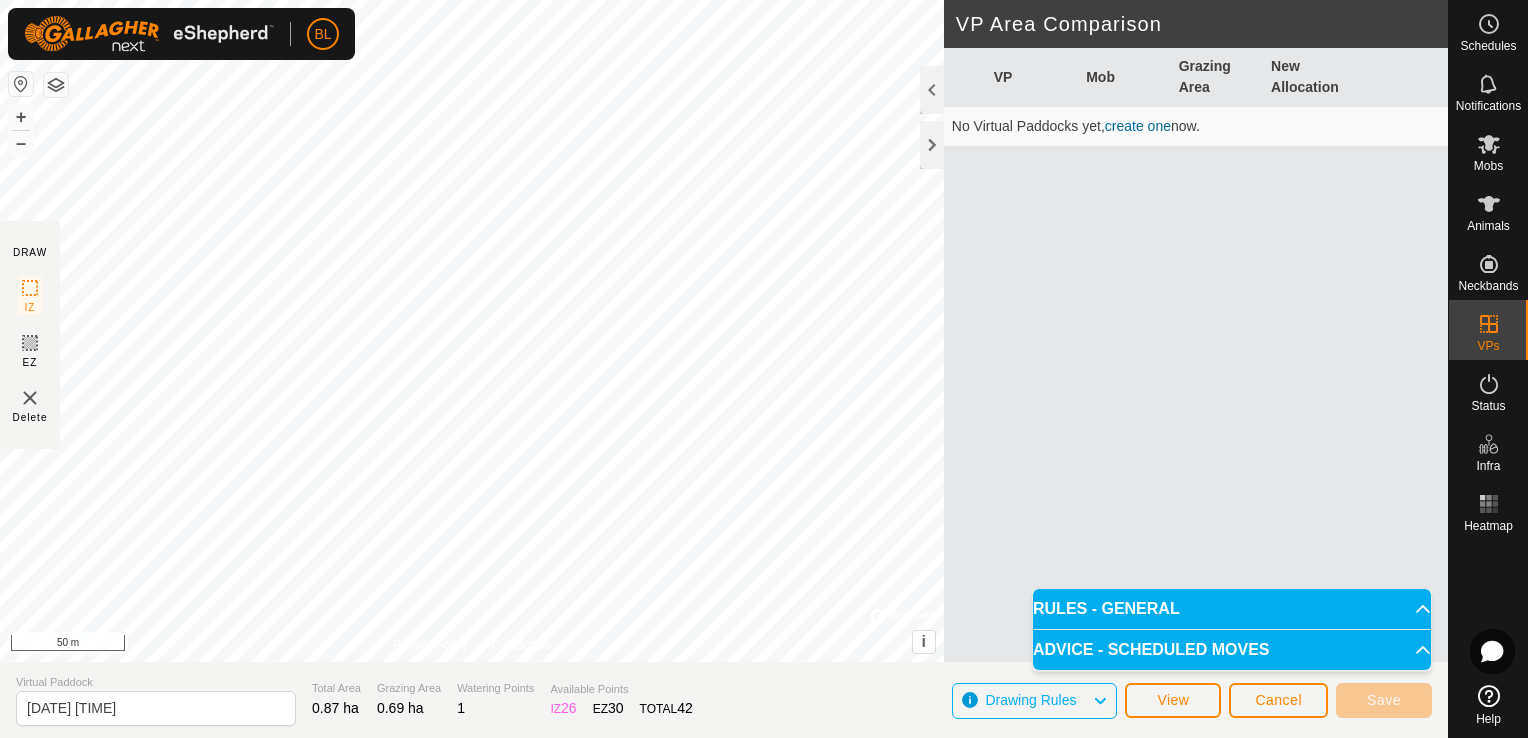 click on "VP Mob Grazing Area New Allocation No Virtual Paddocks yet create one now." at bounding box center [1196, 379] 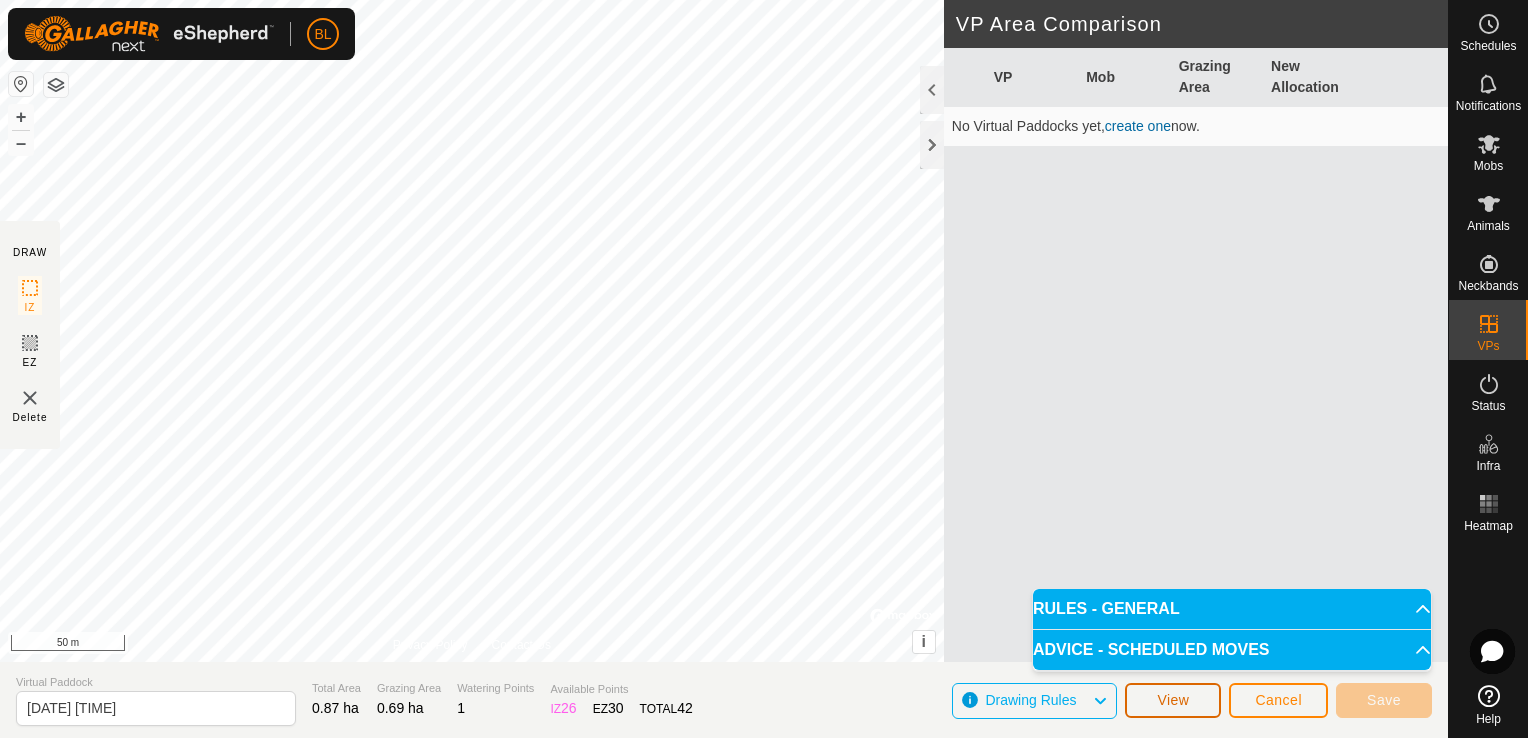 click on "View" 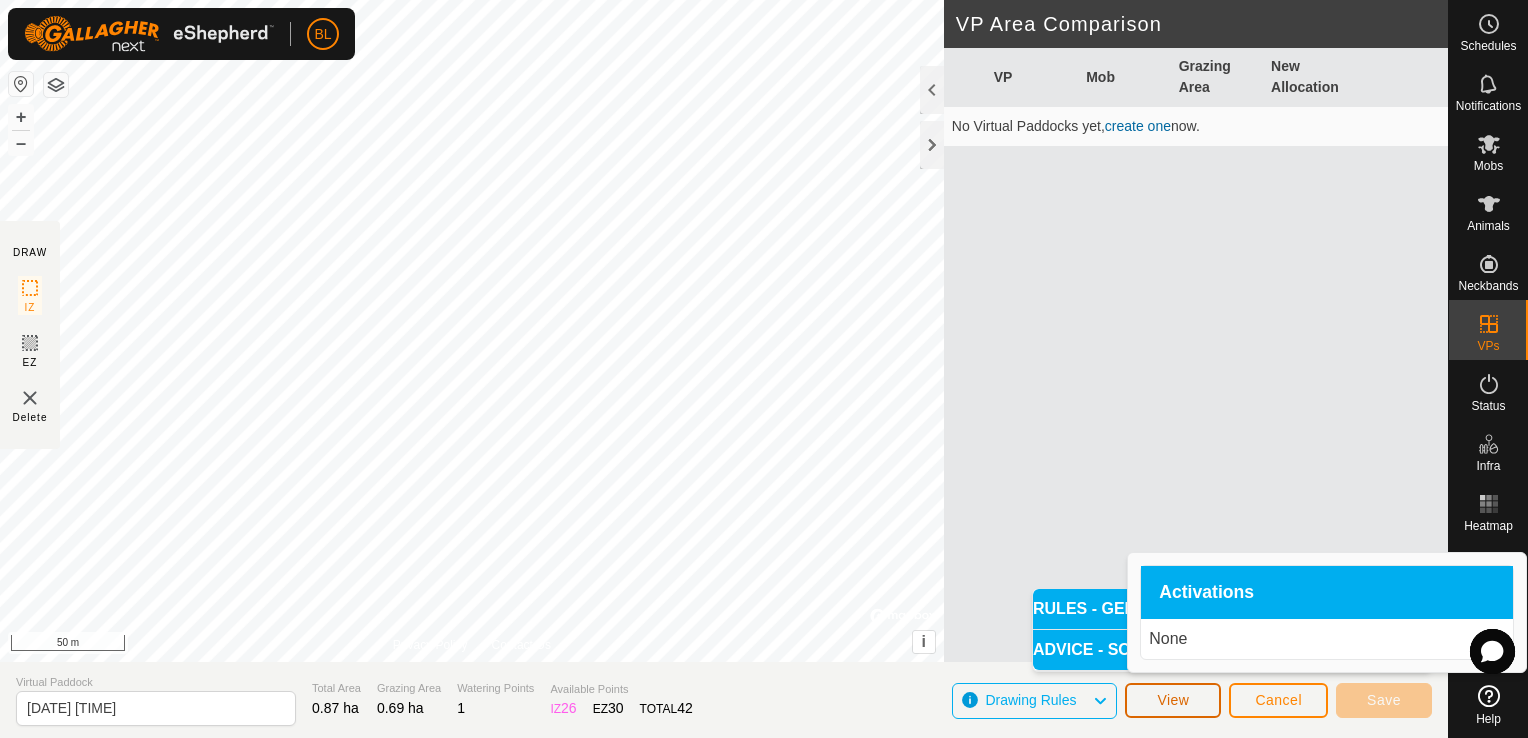 type 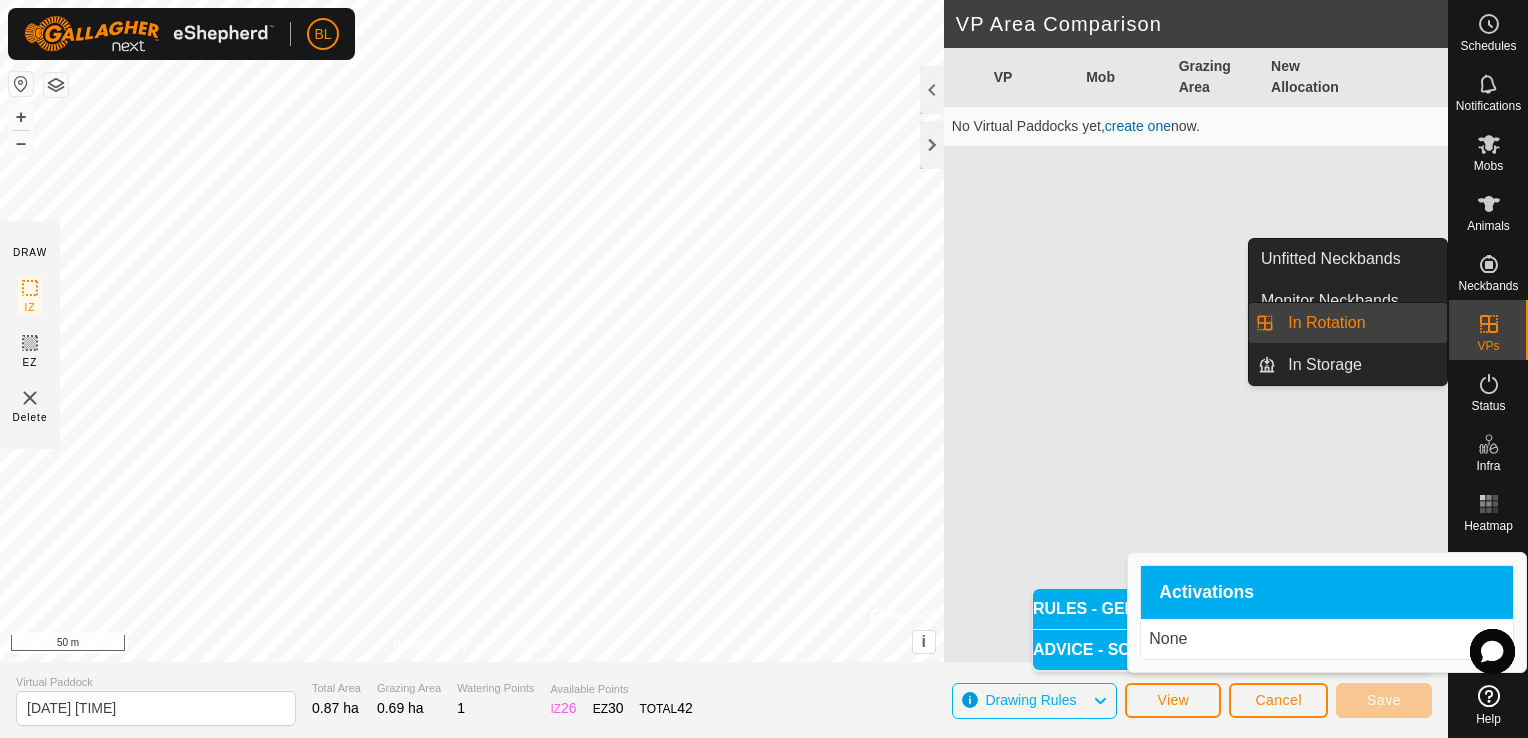 click 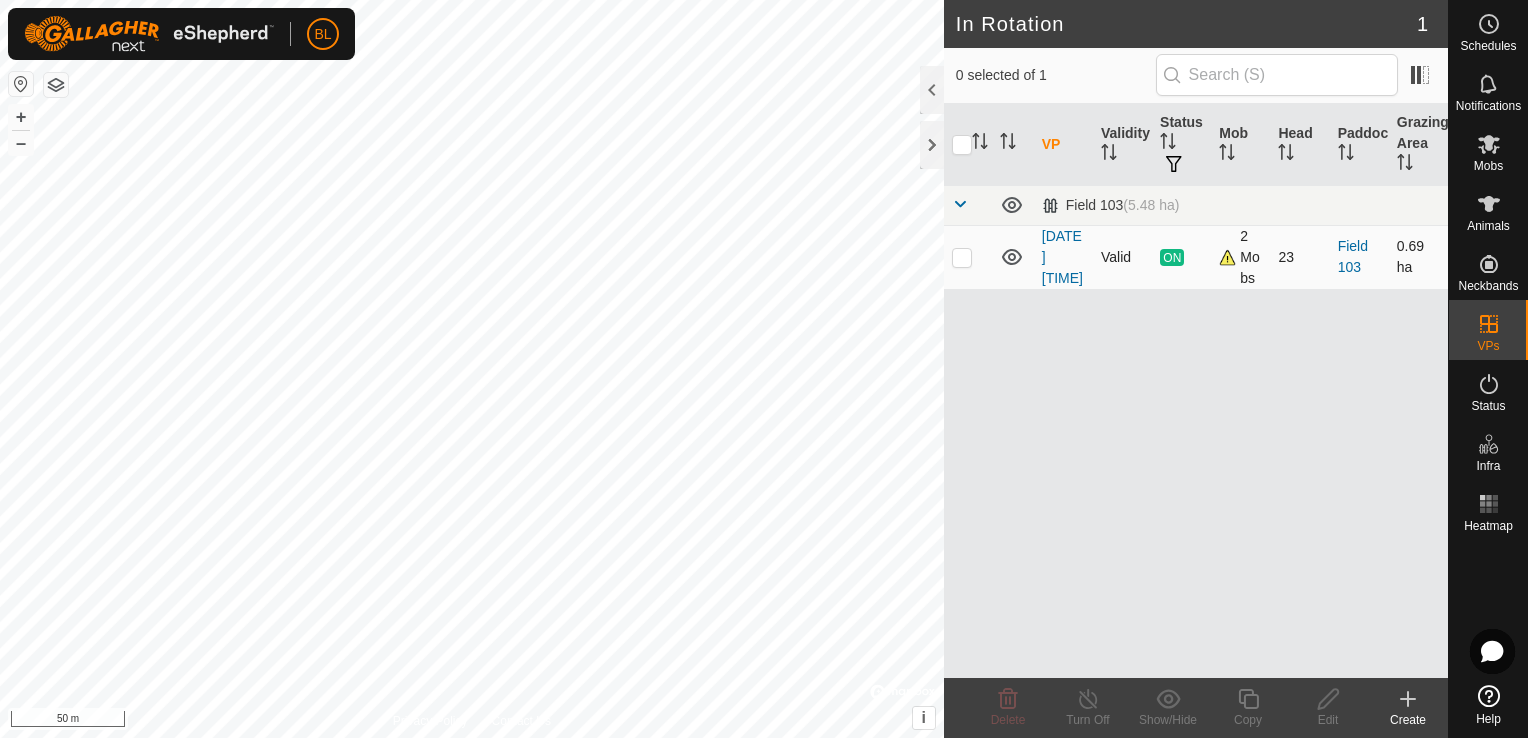 click at bounding box center (962, 257) 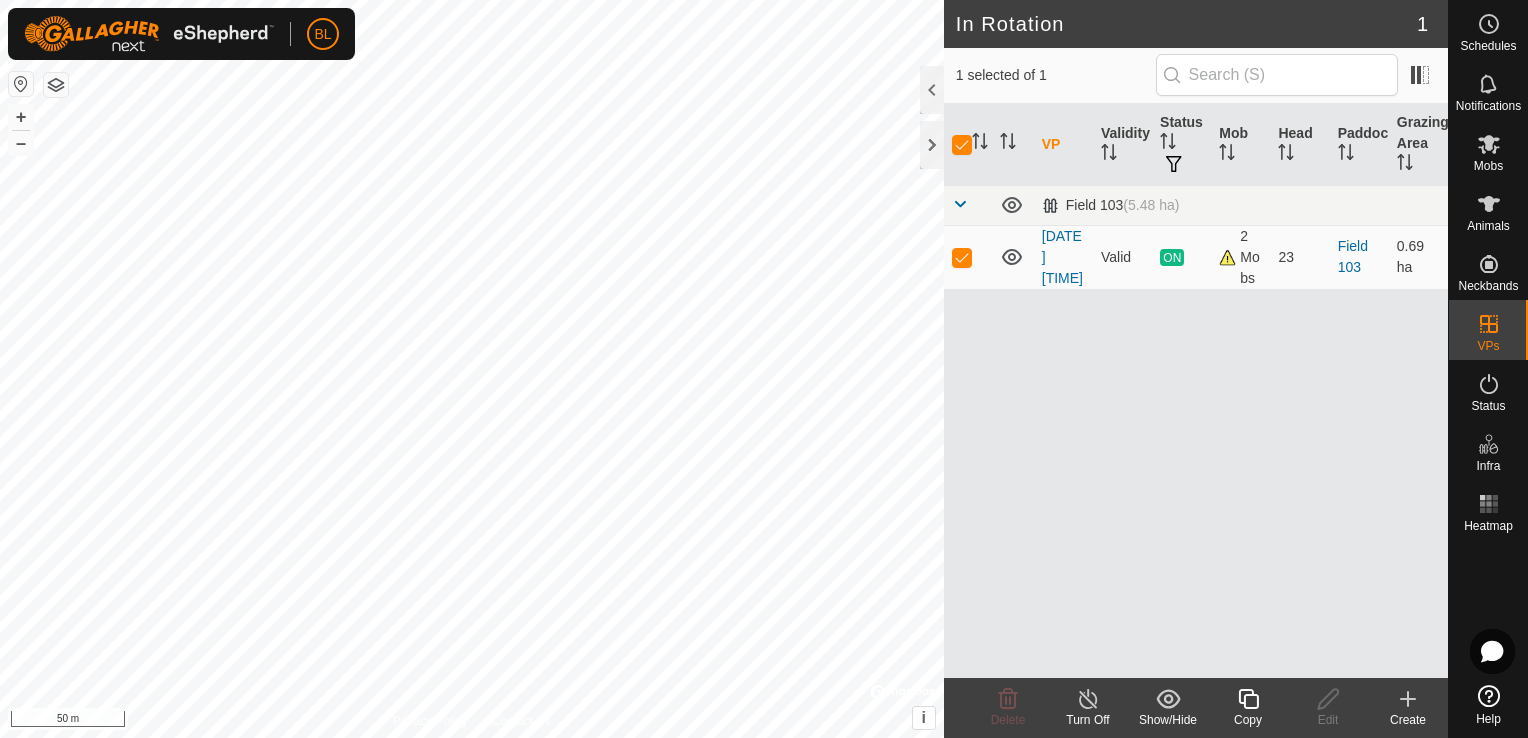 click 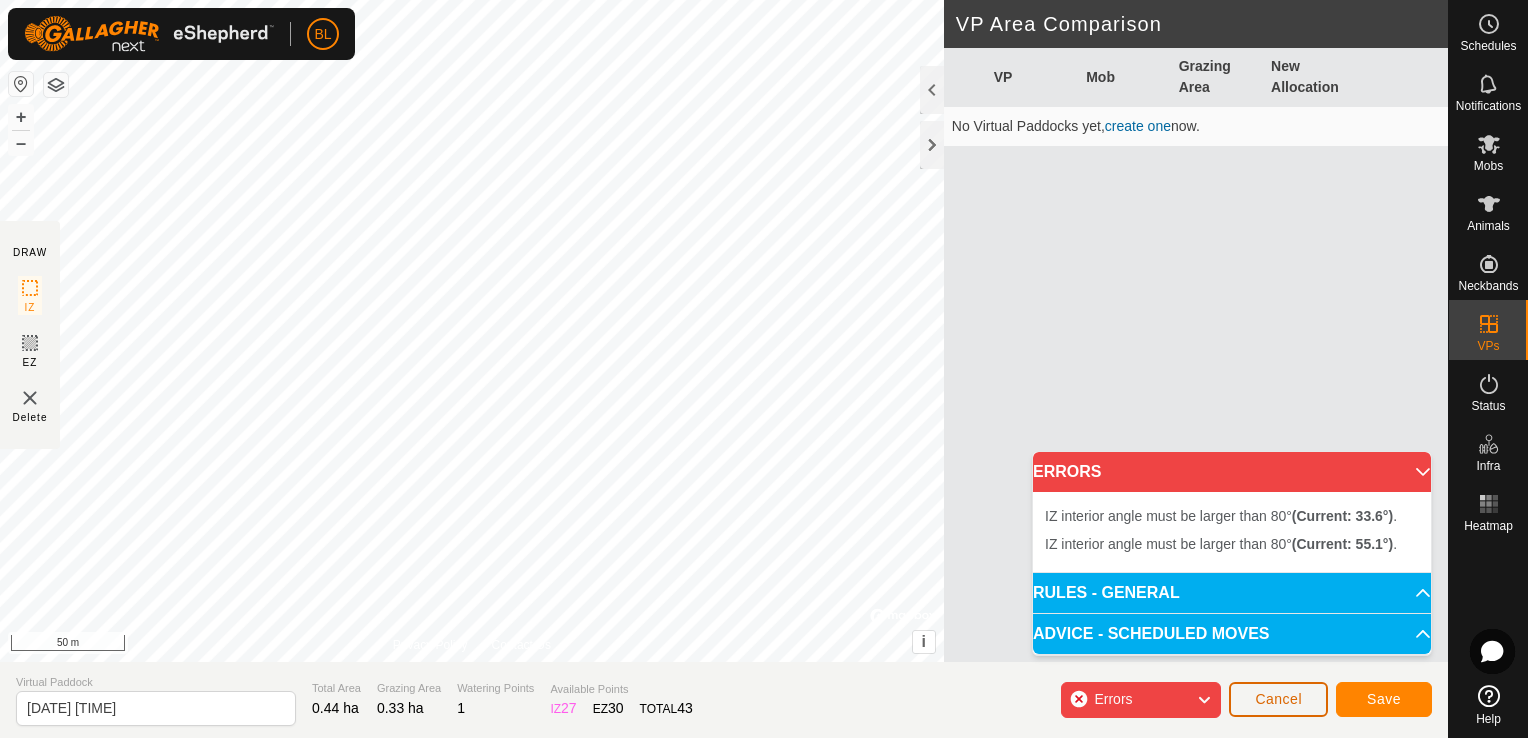 click on "Cancel" 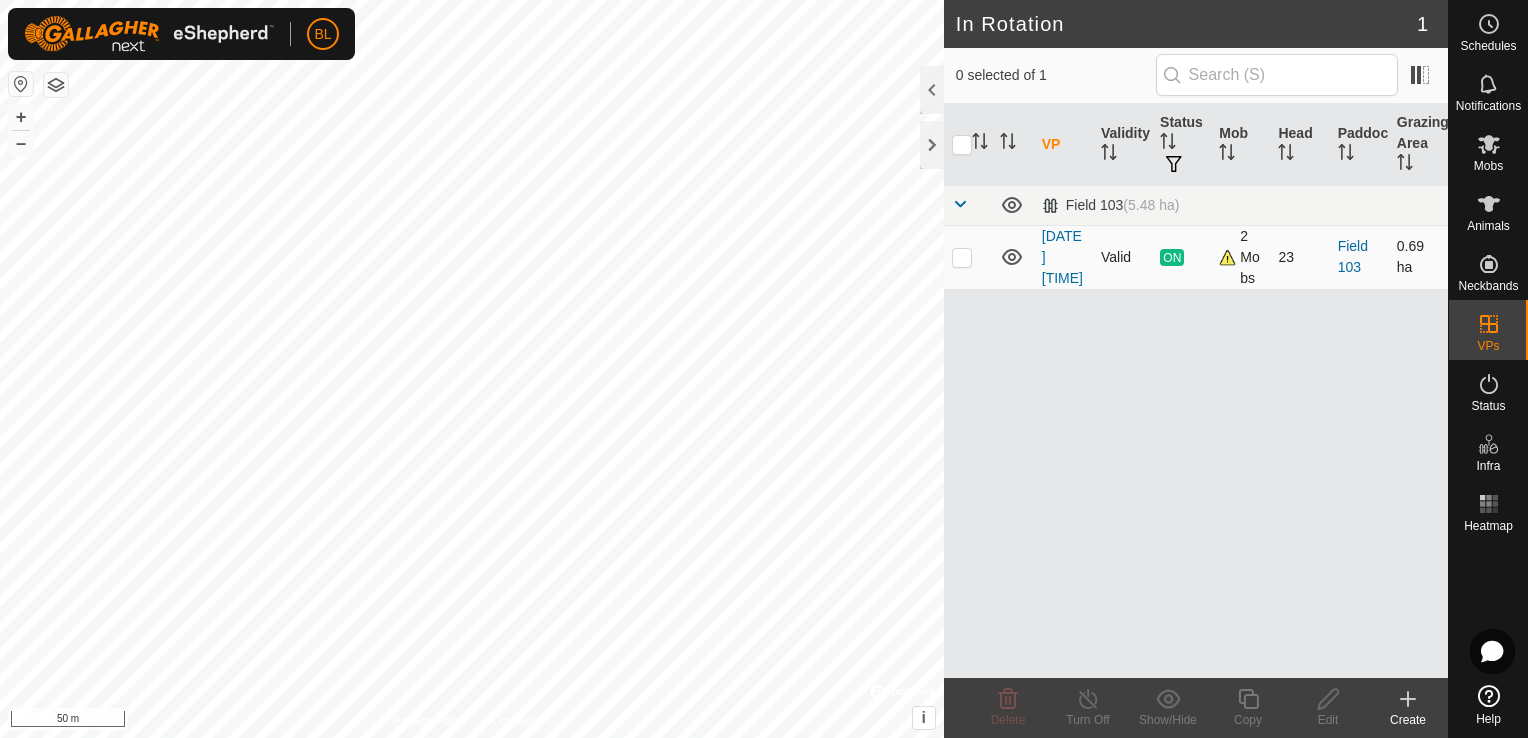 click at bounding box center (962, 257) 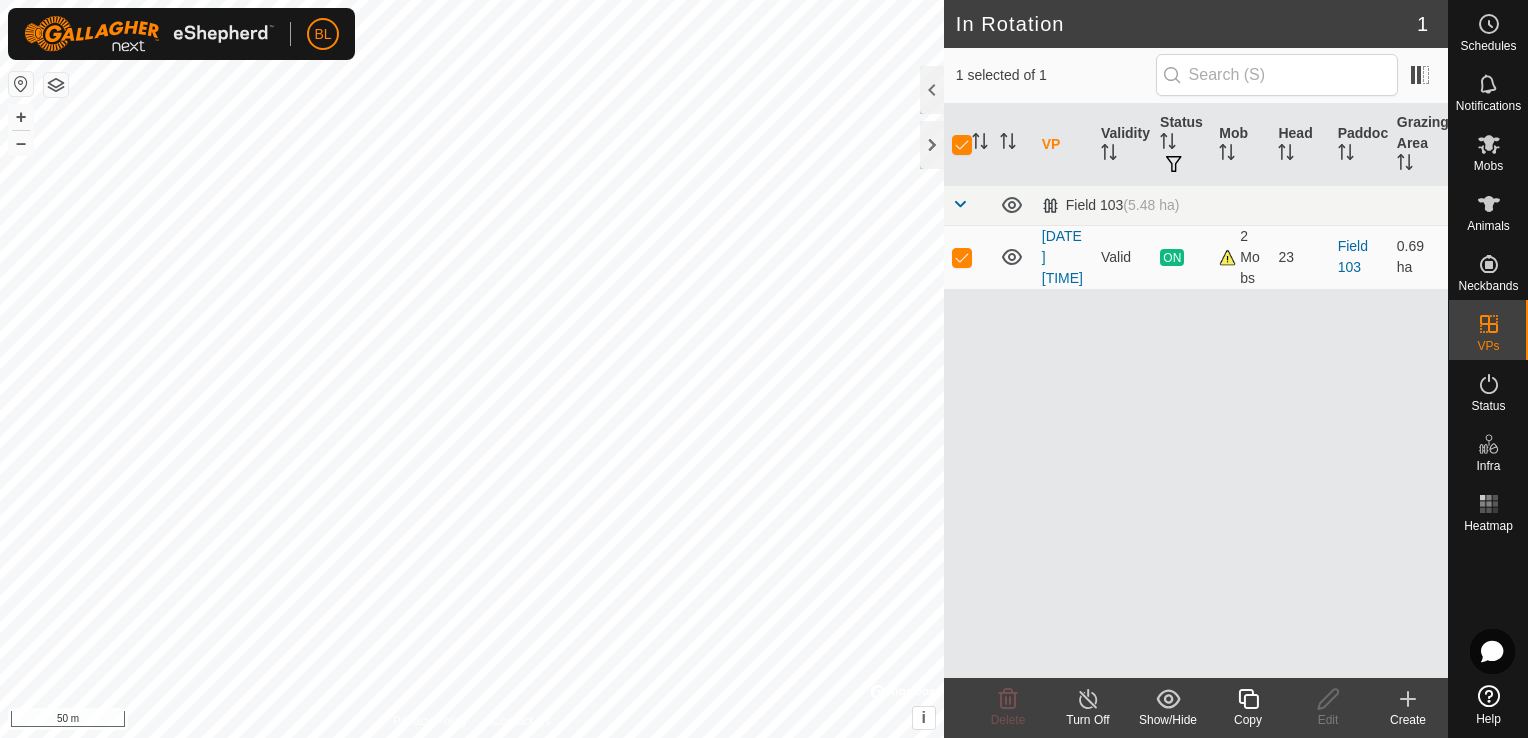 click 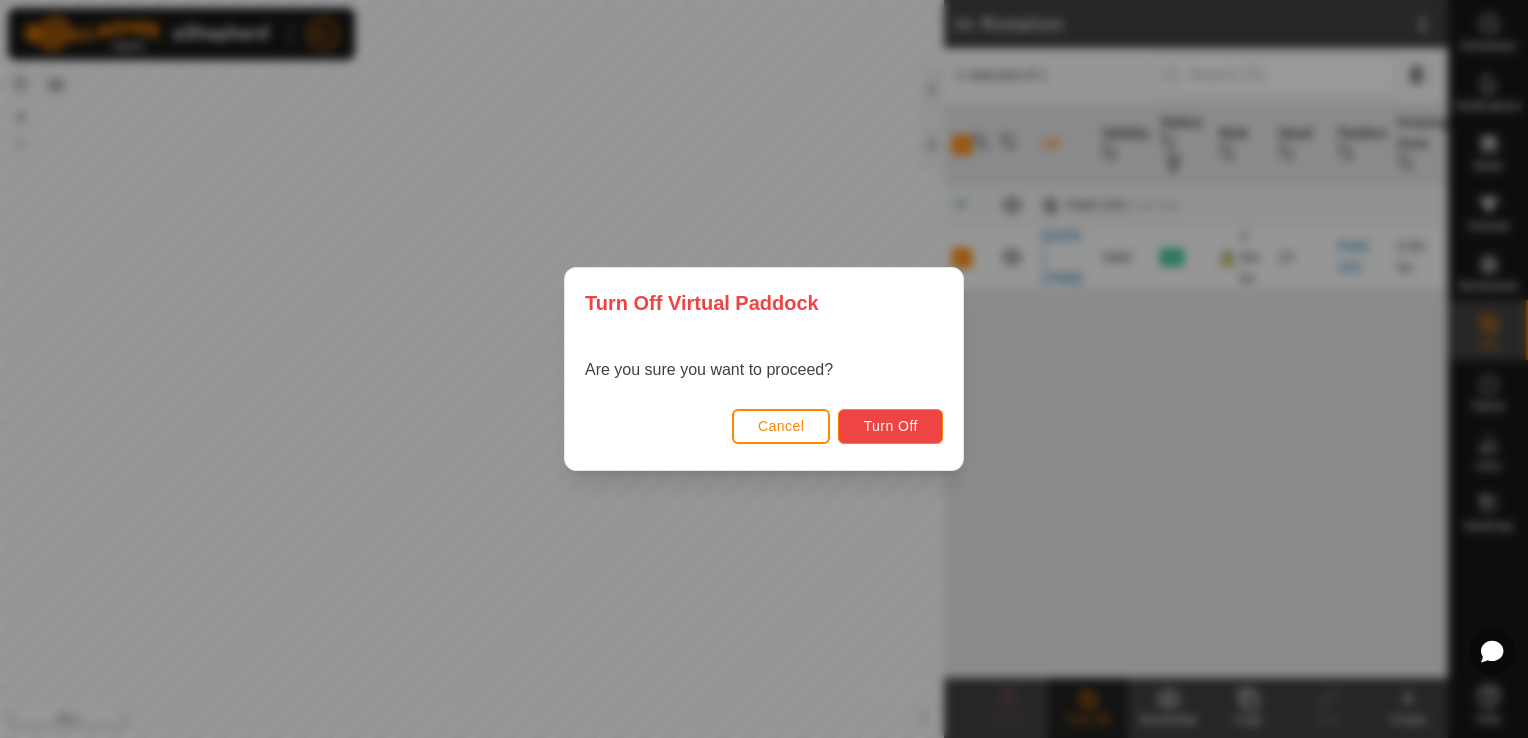 click on "Turn Off" at bounding box center [890, 426] 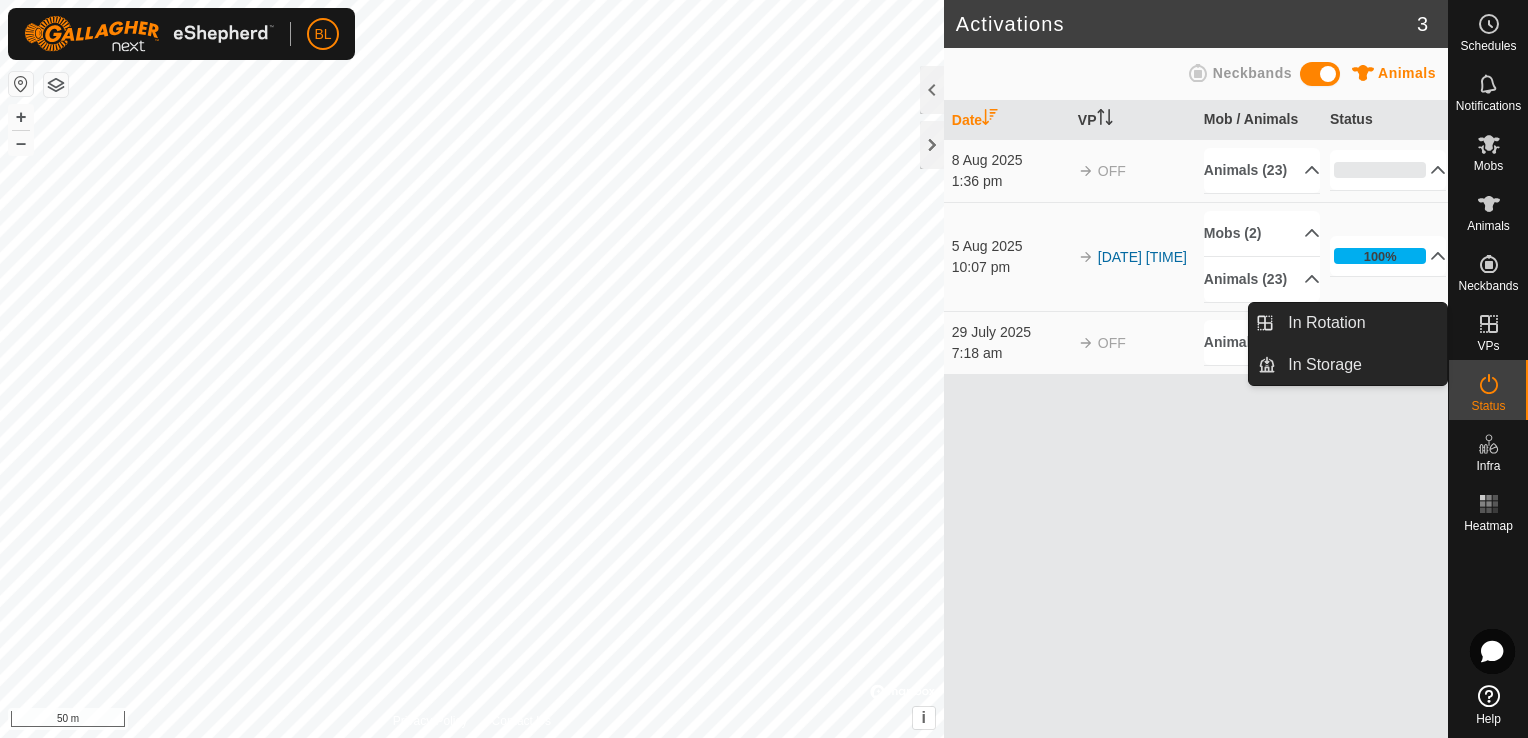 click 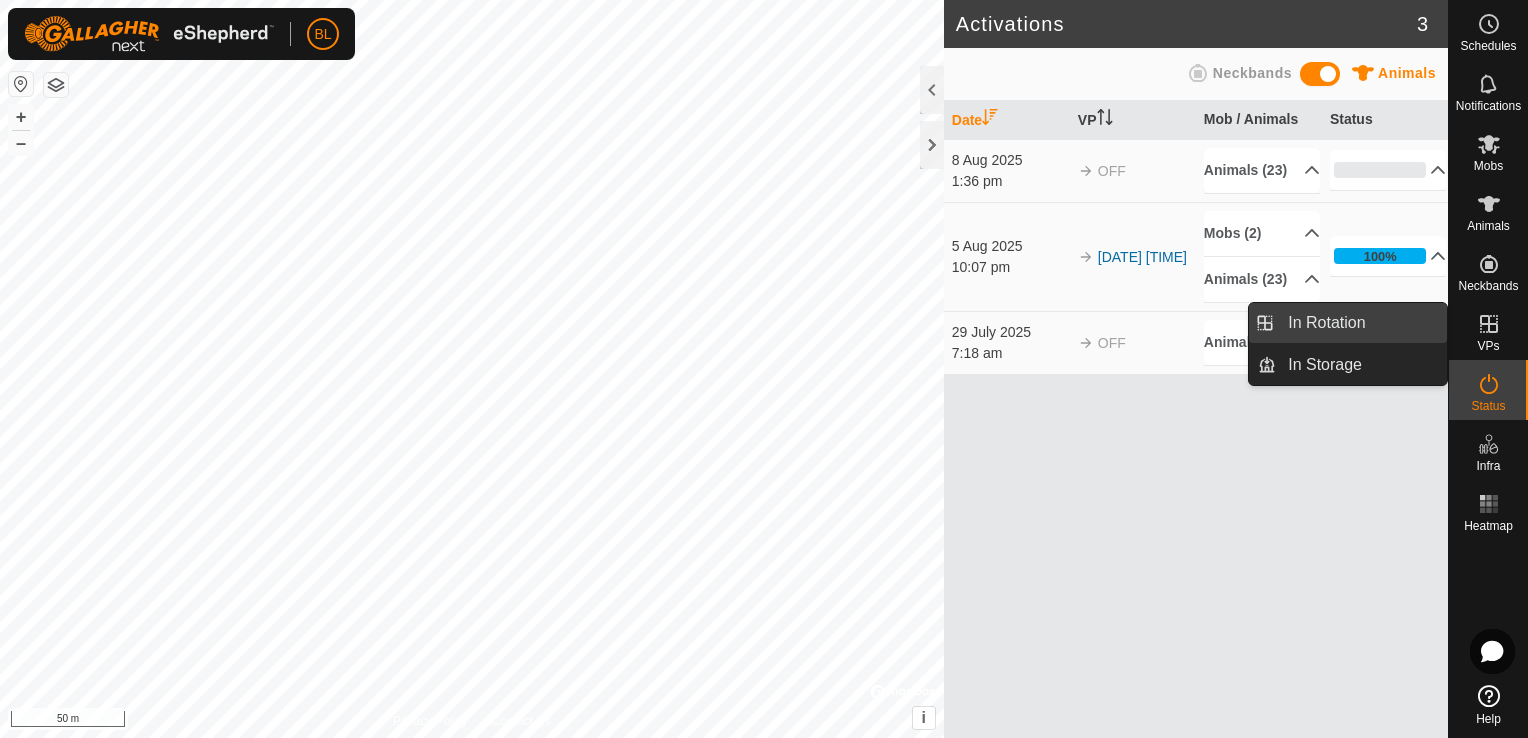 click on "In Rotation" at bounding box center [1361, 323] 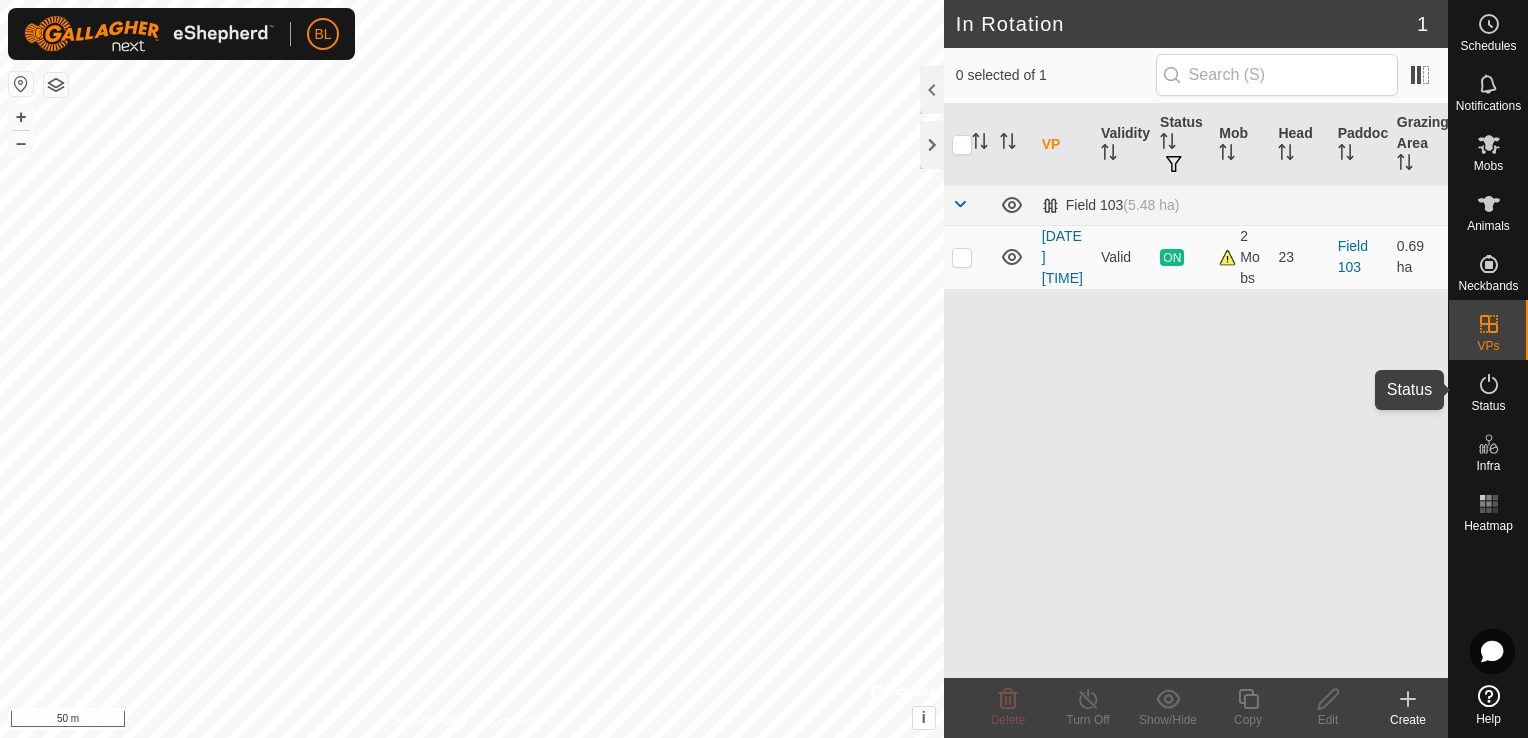 click 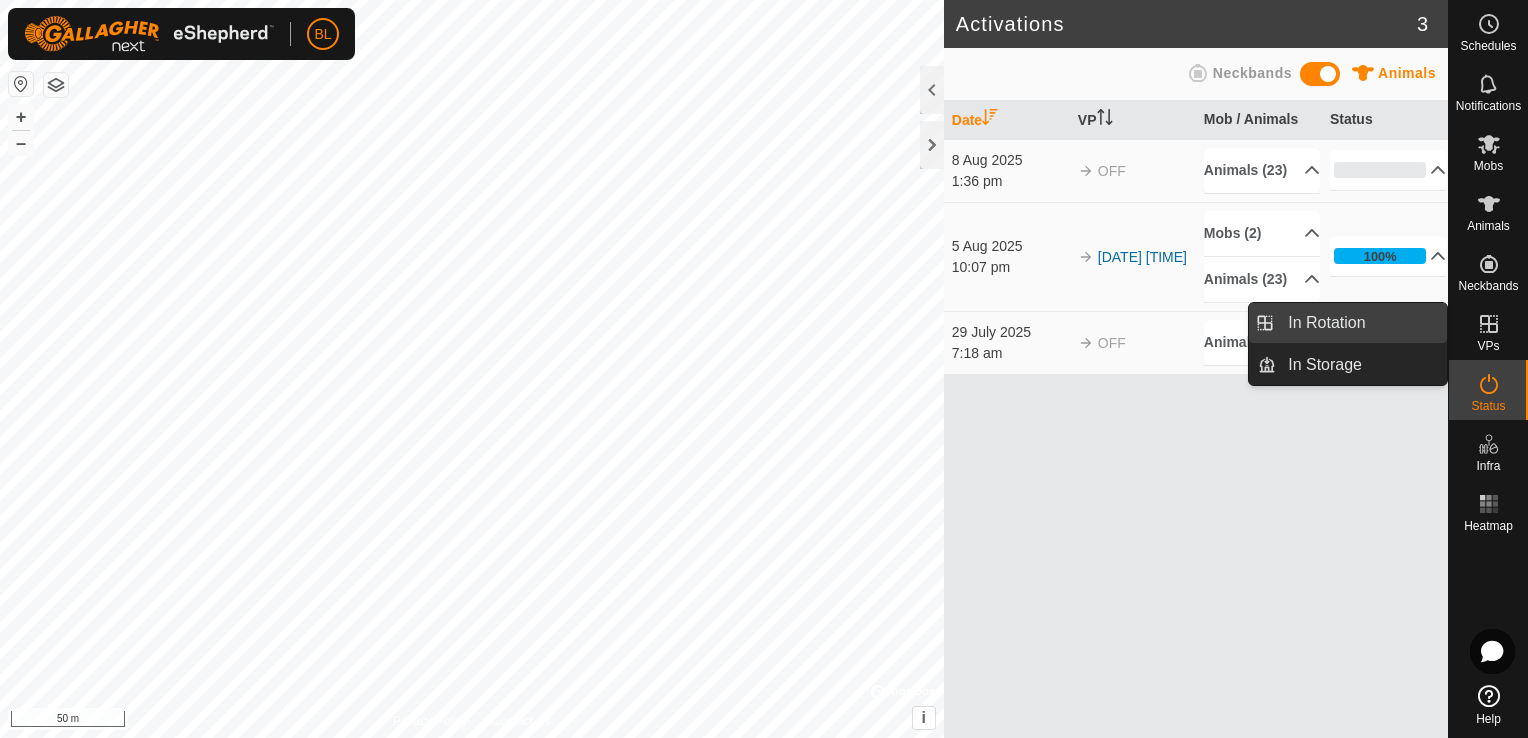 drag, startPoint x: 1372, startPoint y: 318, endPoint x: 1351, endPoint y: 316, distance: 21.095022 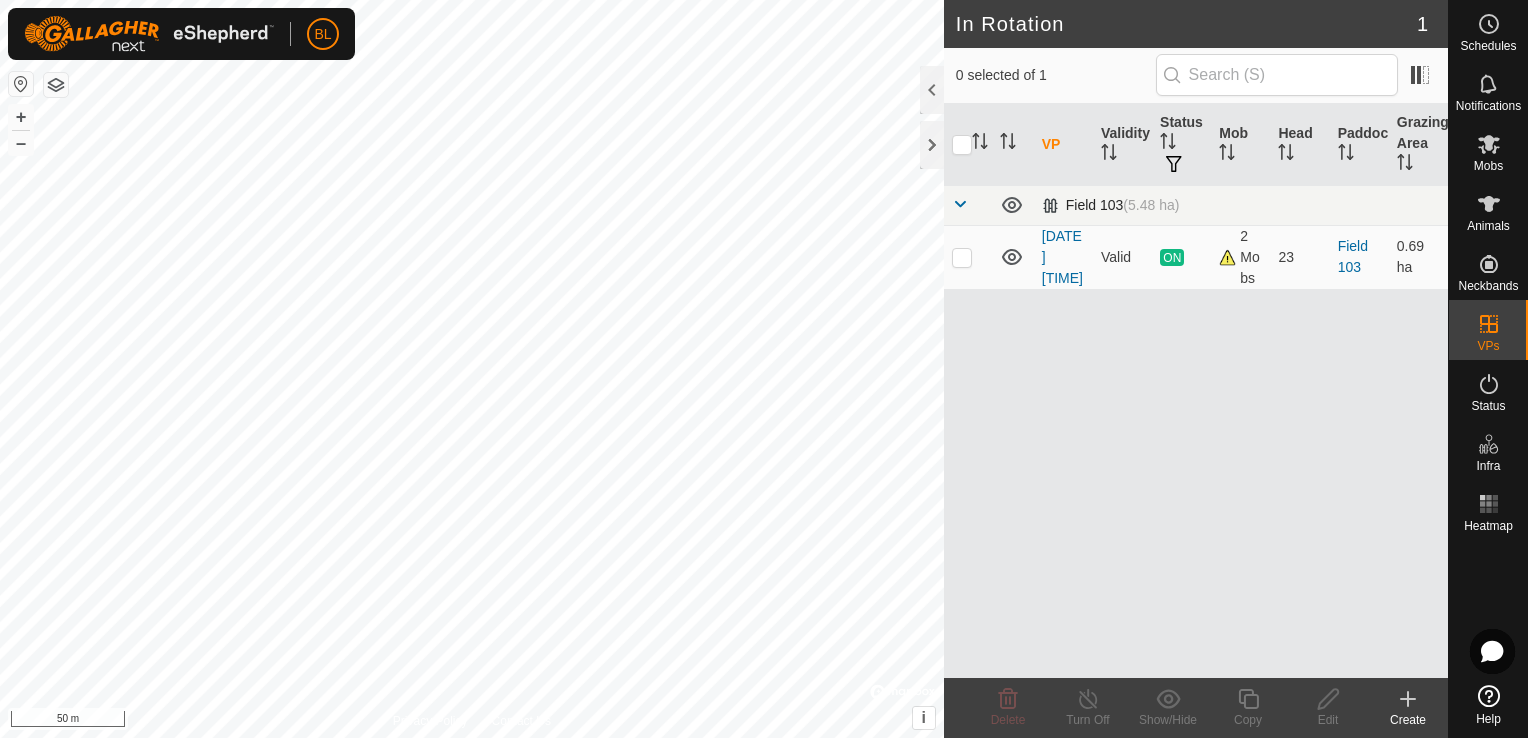 click at bounding box center [960, 204] 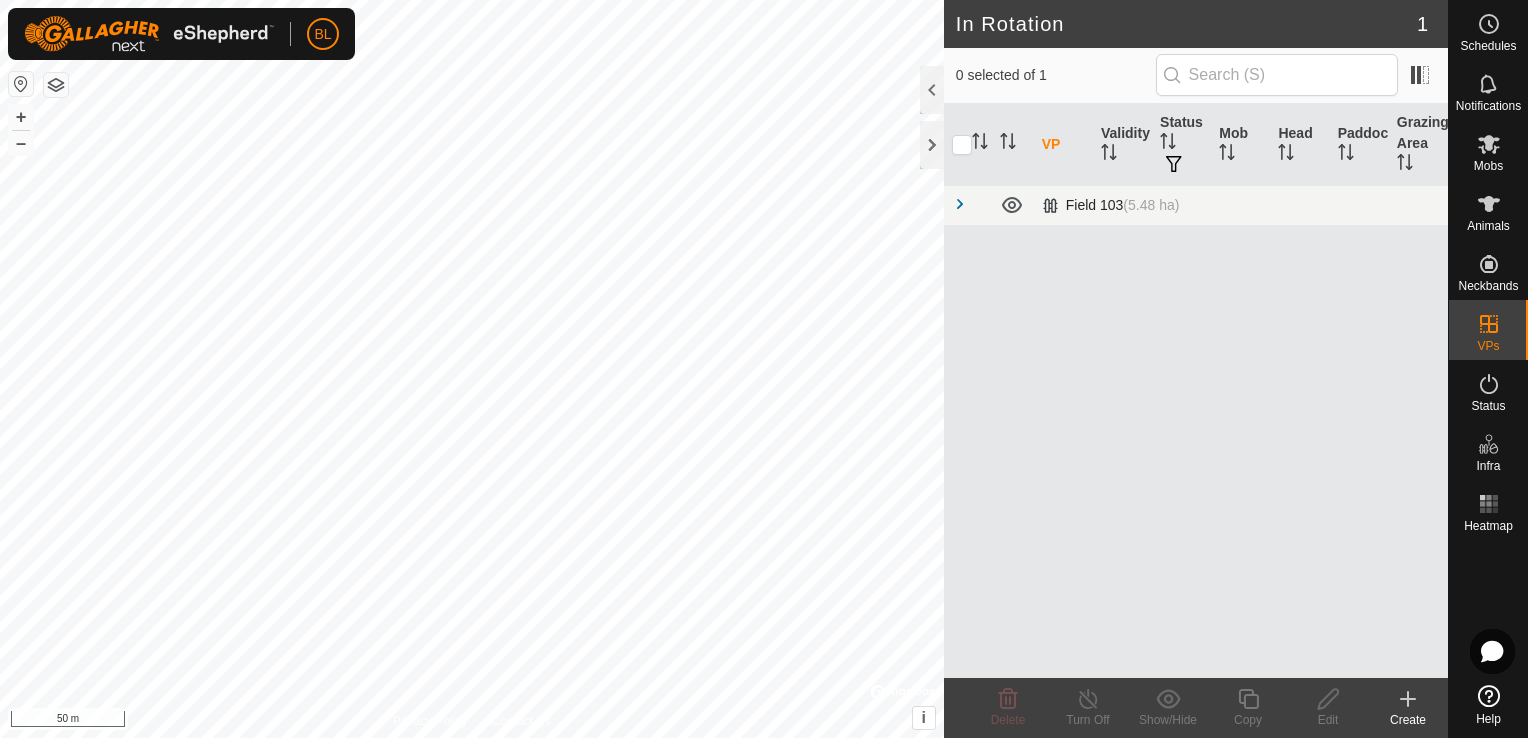 click at bounding box center (960, 204) 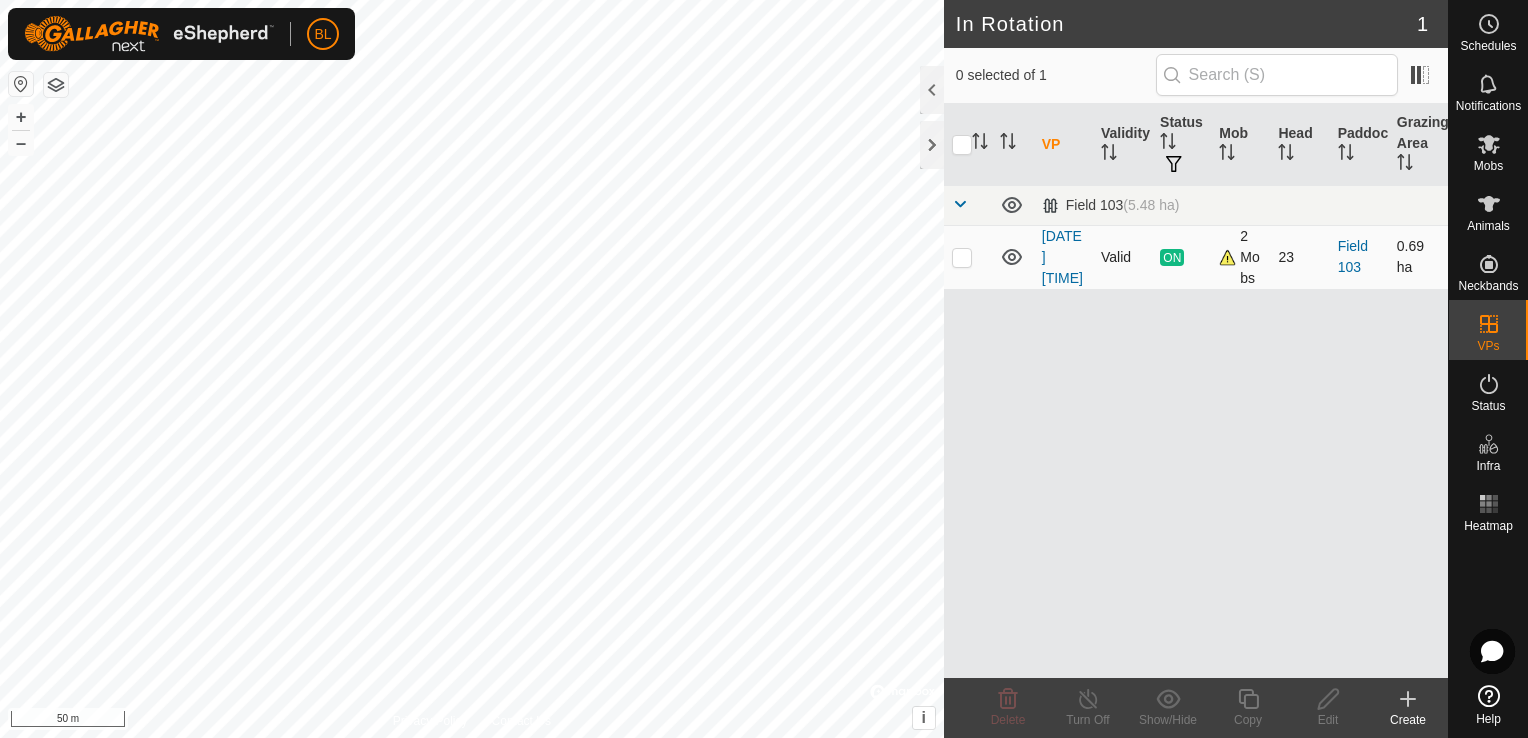 click at bounding box center [962, 257] 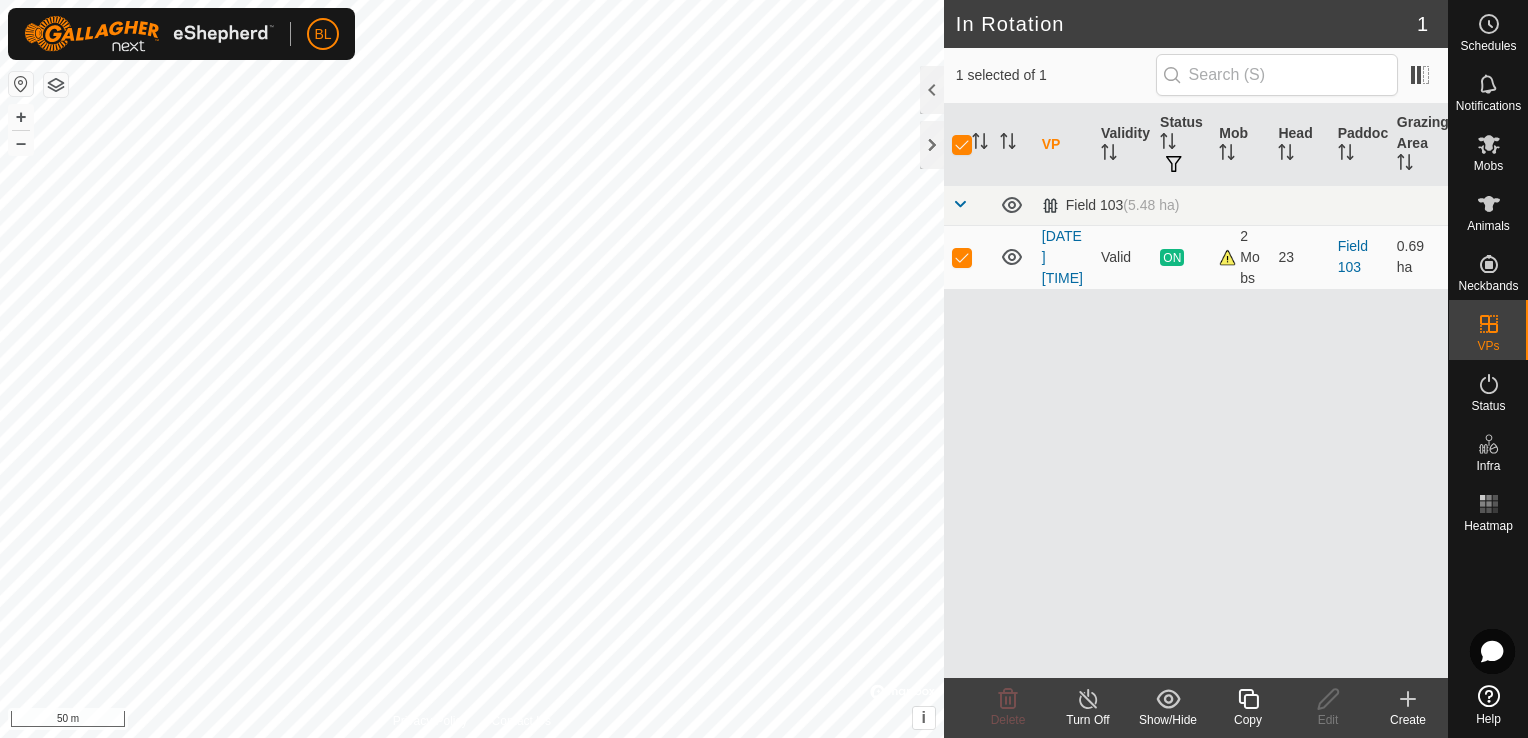 click 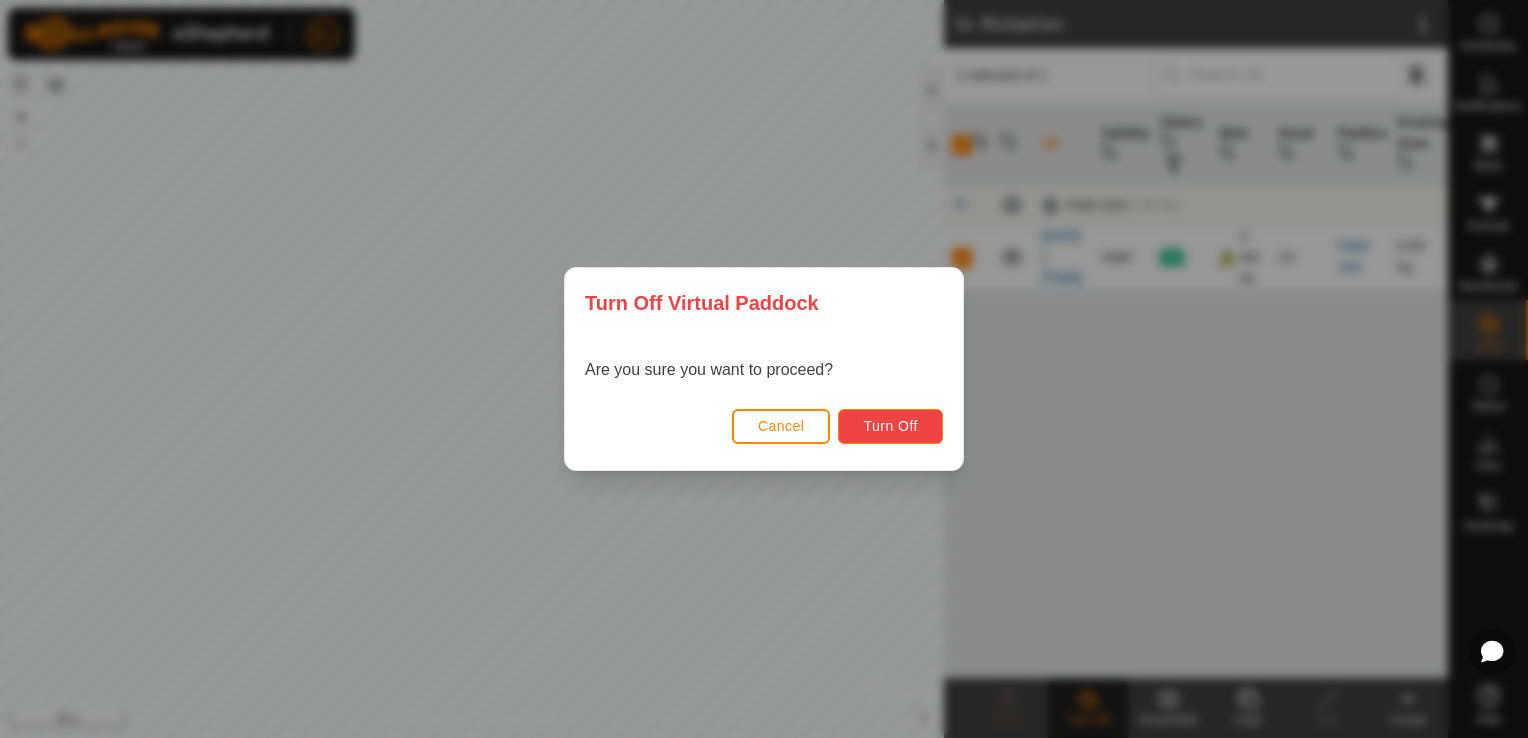 click on "Turn Off" at bounding box center [890, 426] 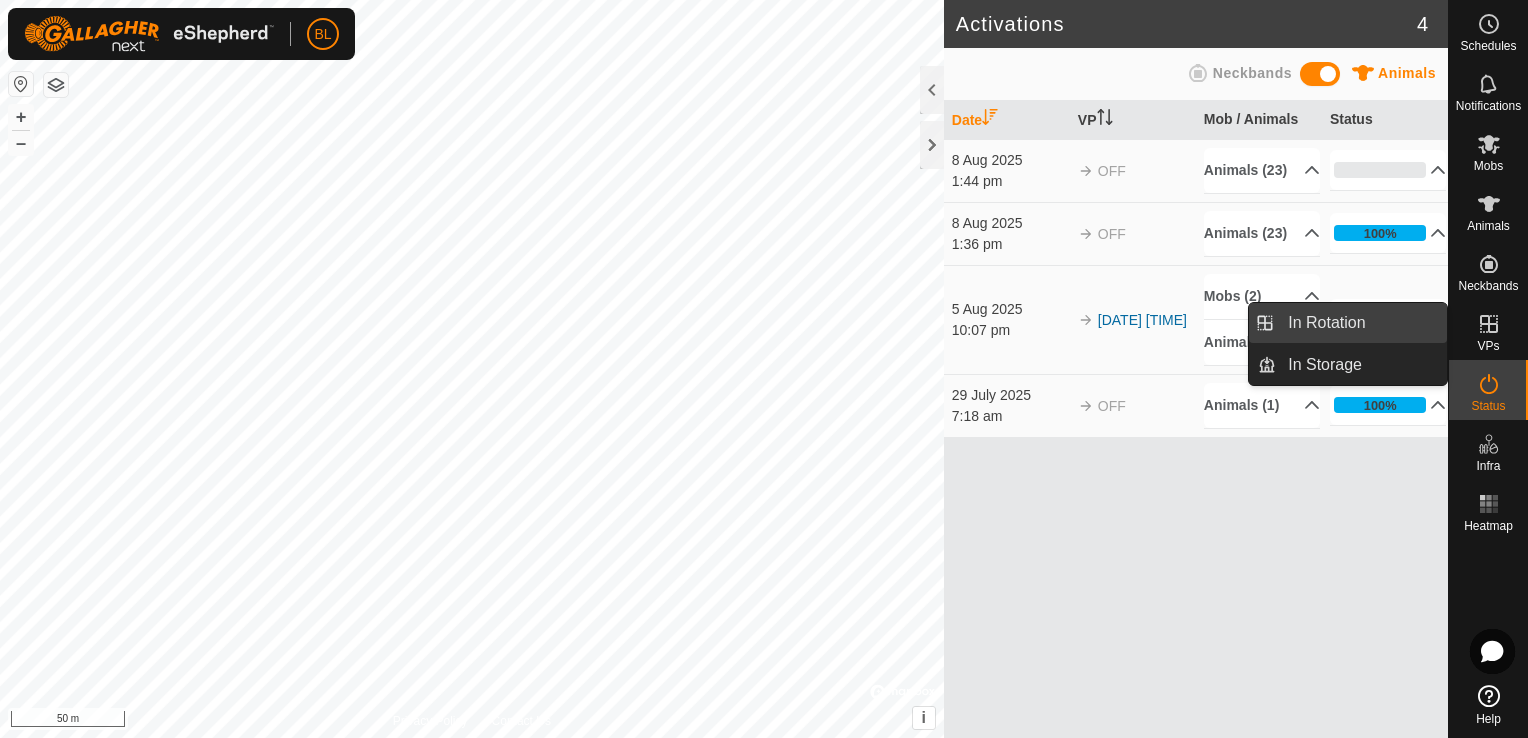 click on "In Rotation" at bounding box center [1361, 323] 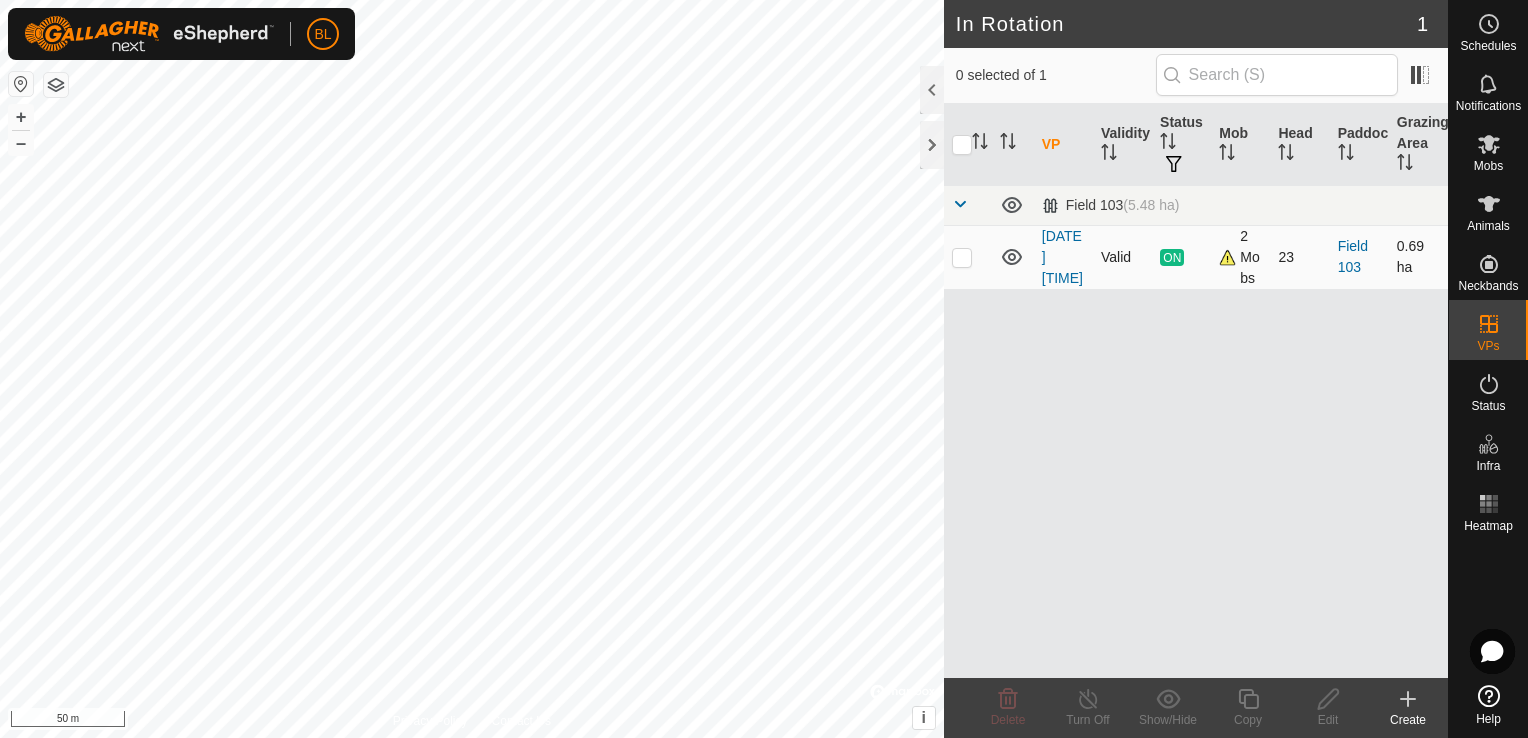 click at bounding box center (962, 257) 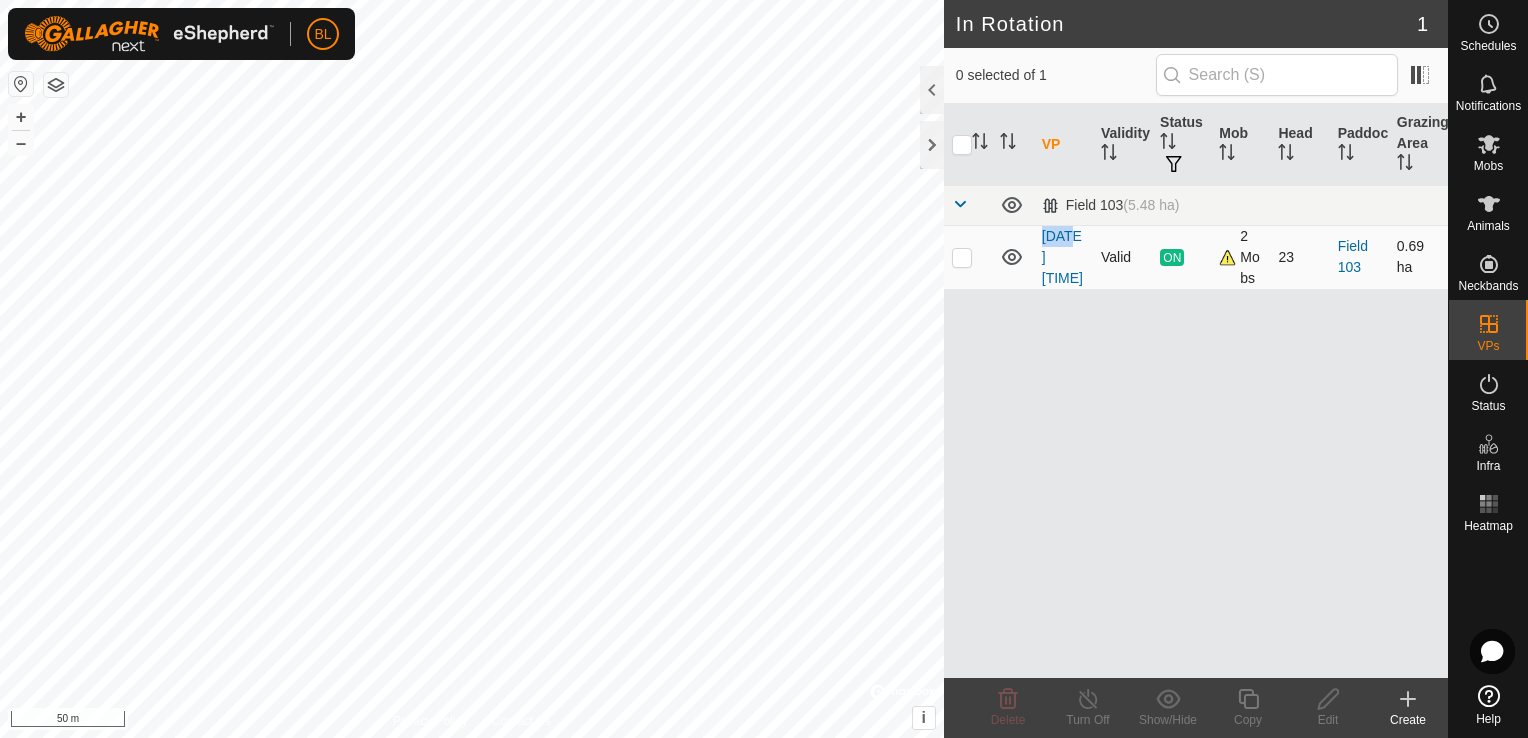 checkbox on "false" 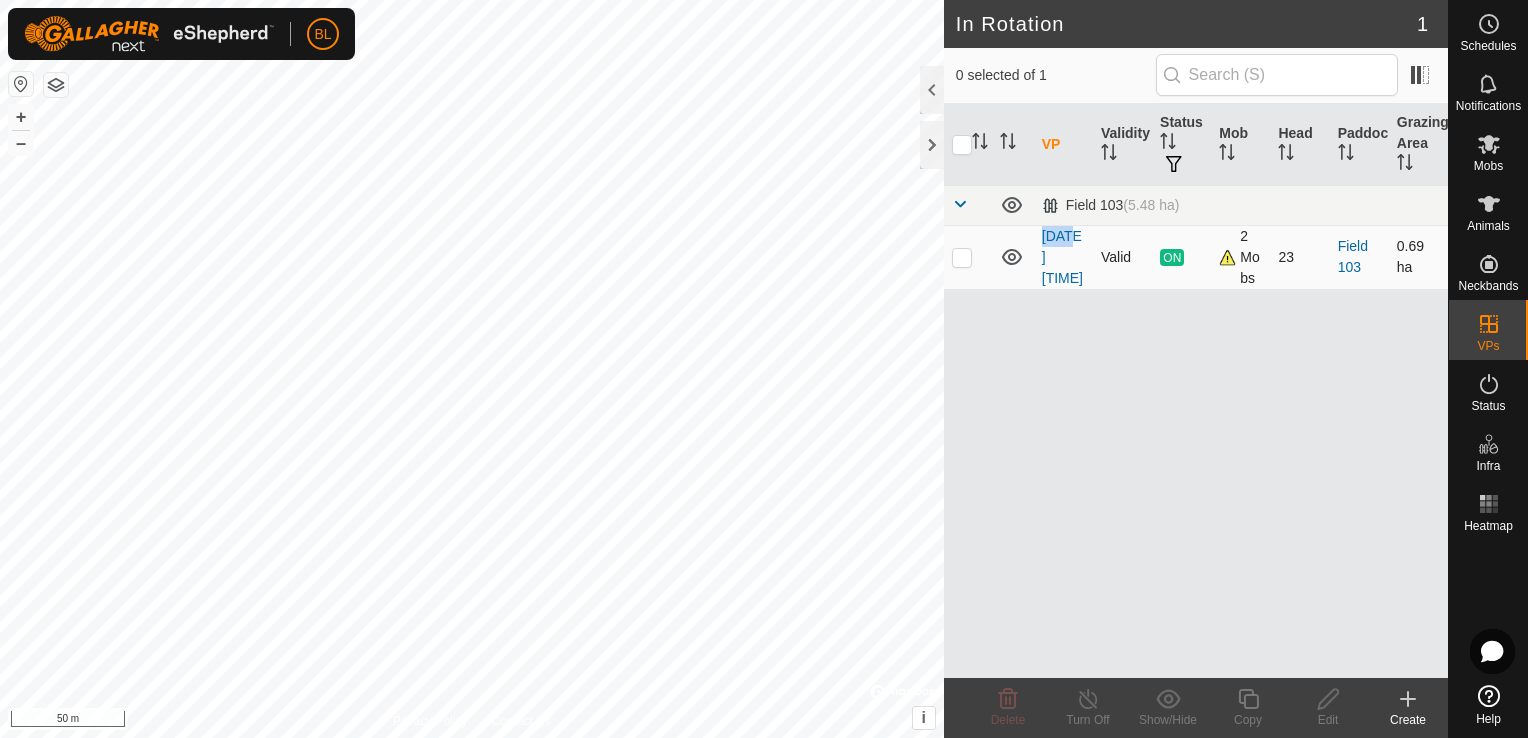 checkbox on "false" 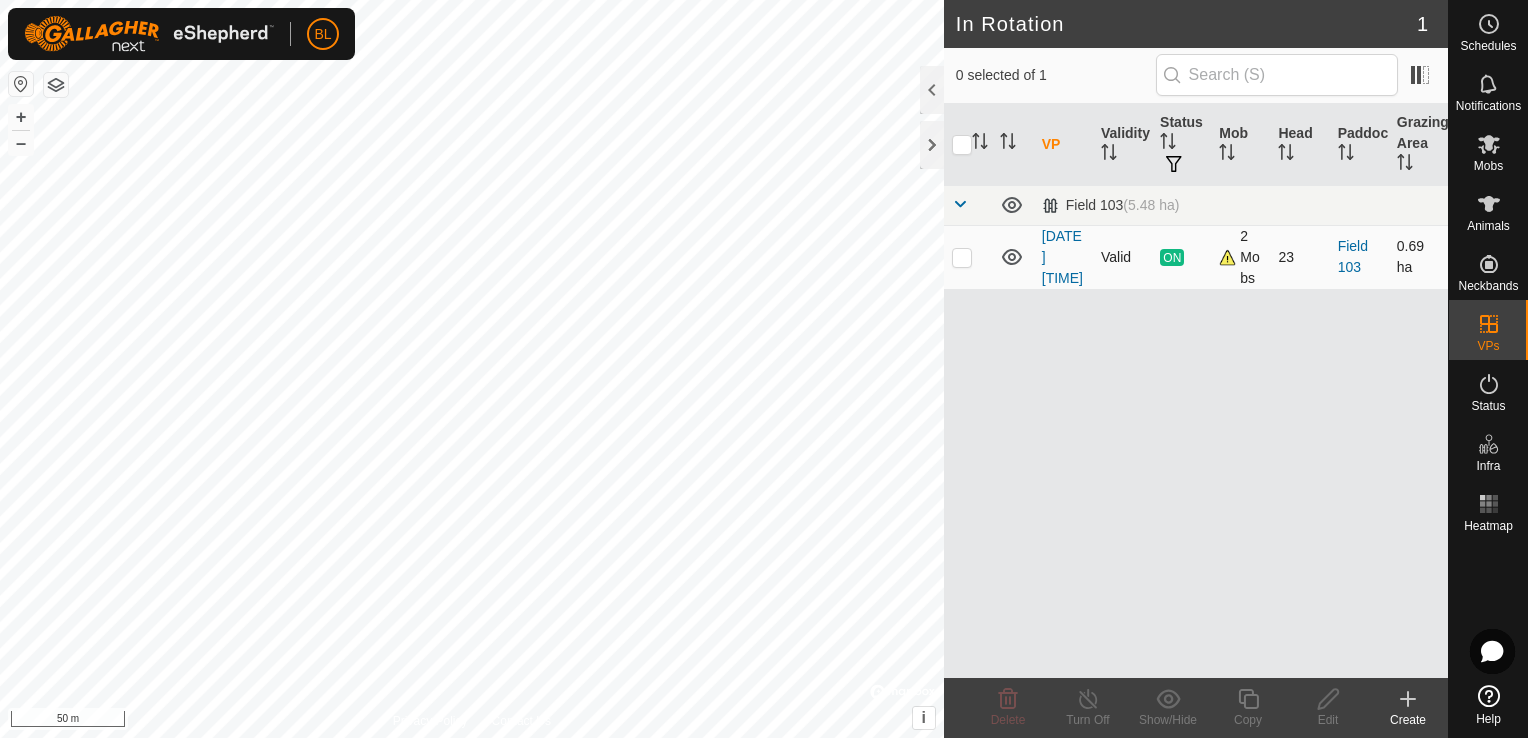 click at bounding box center [968, 257] 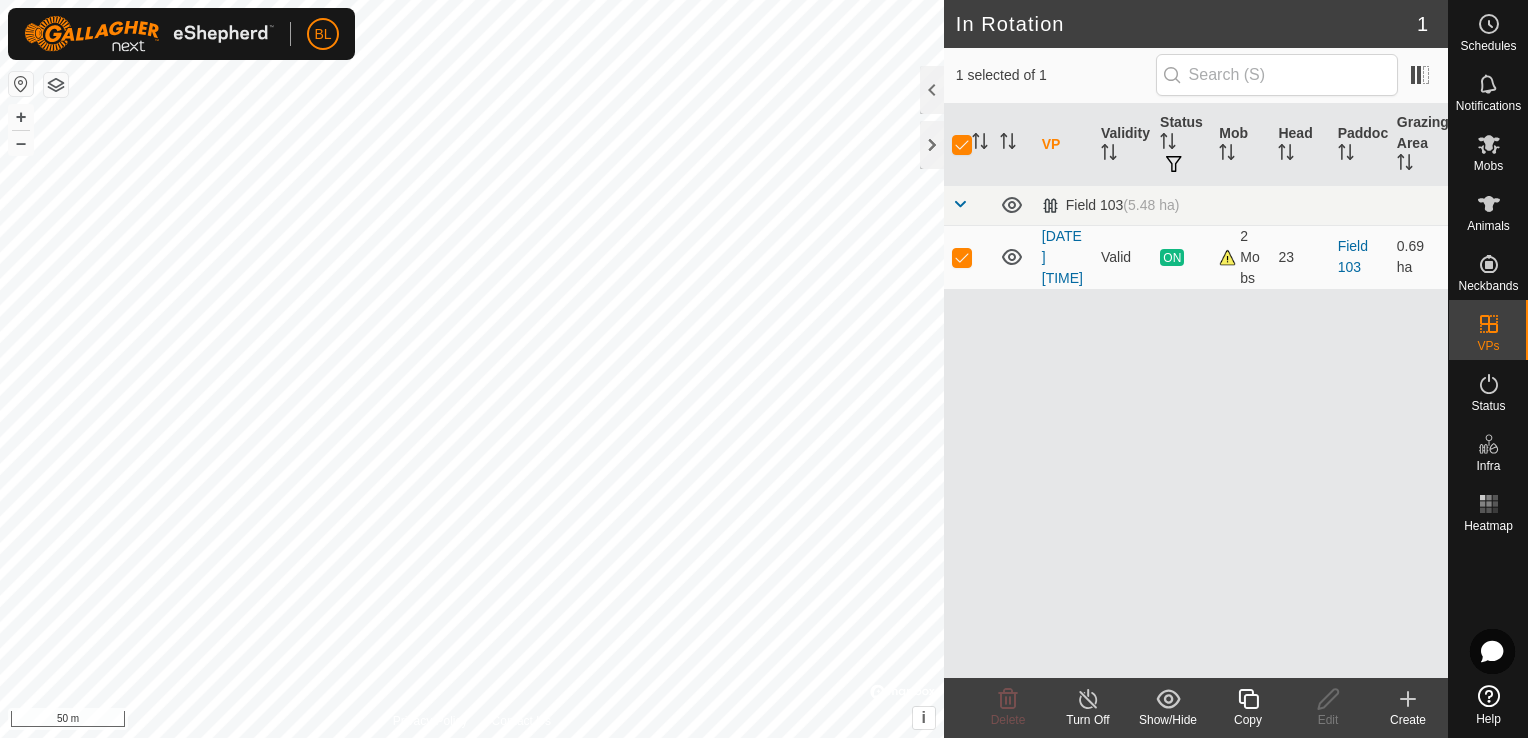 click 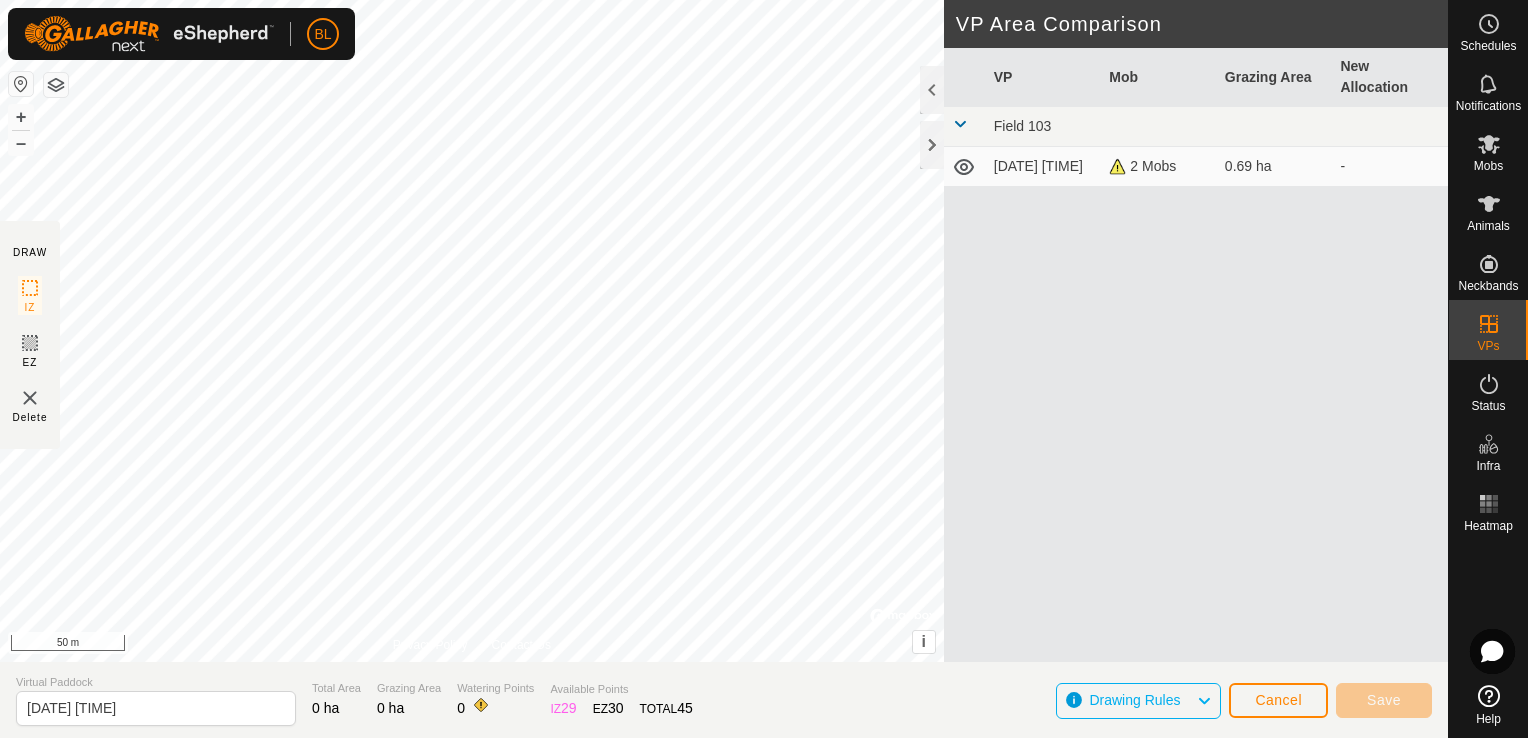 click 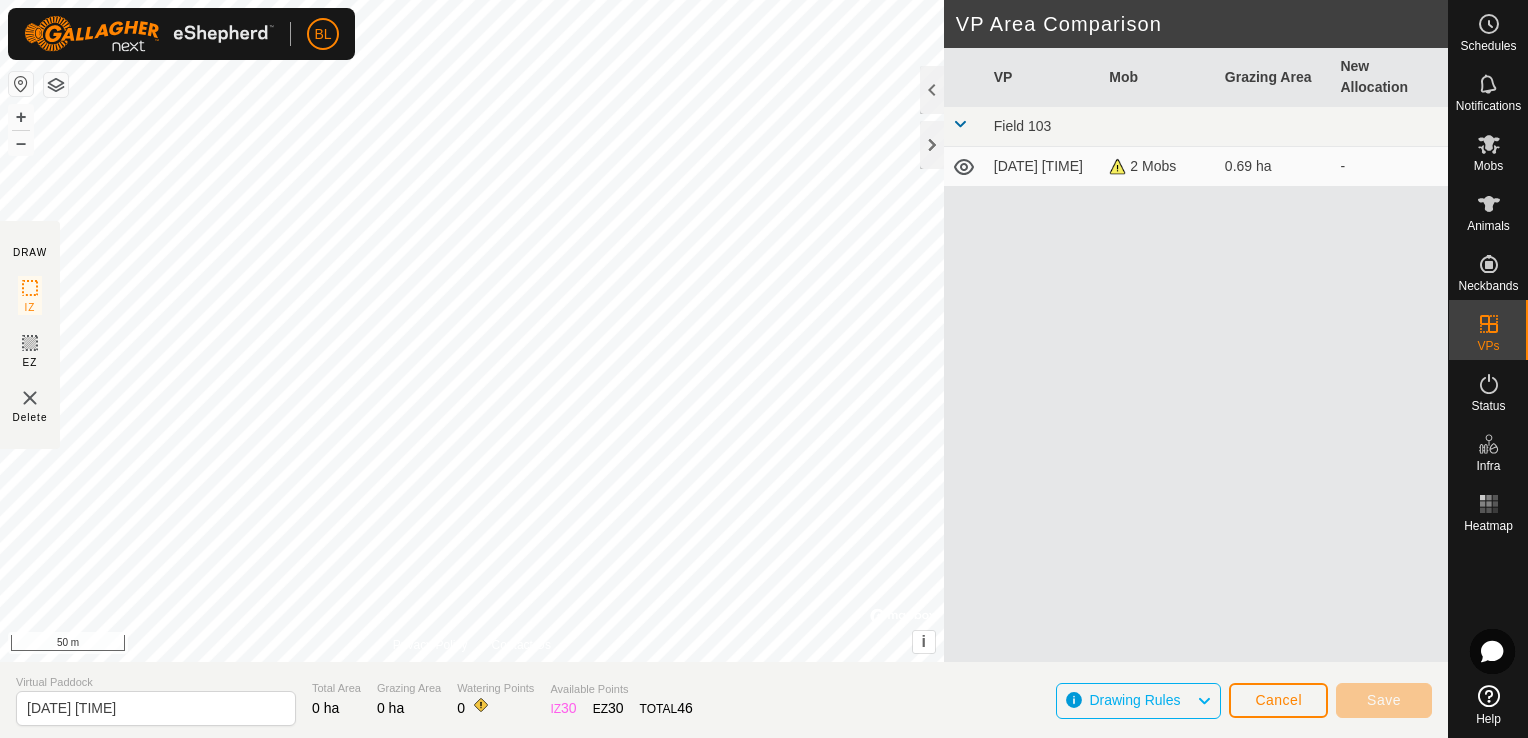 click 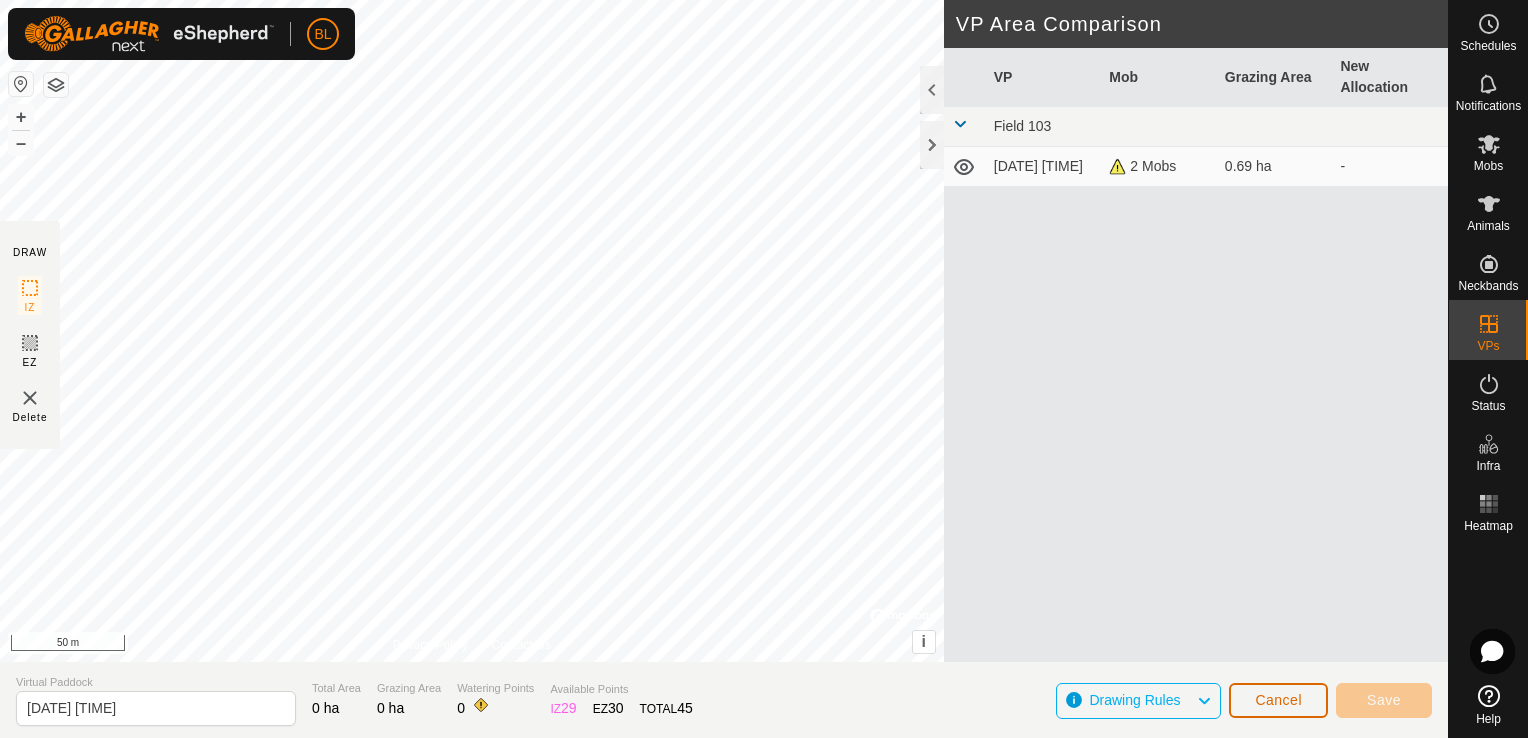 click on "Cancel" 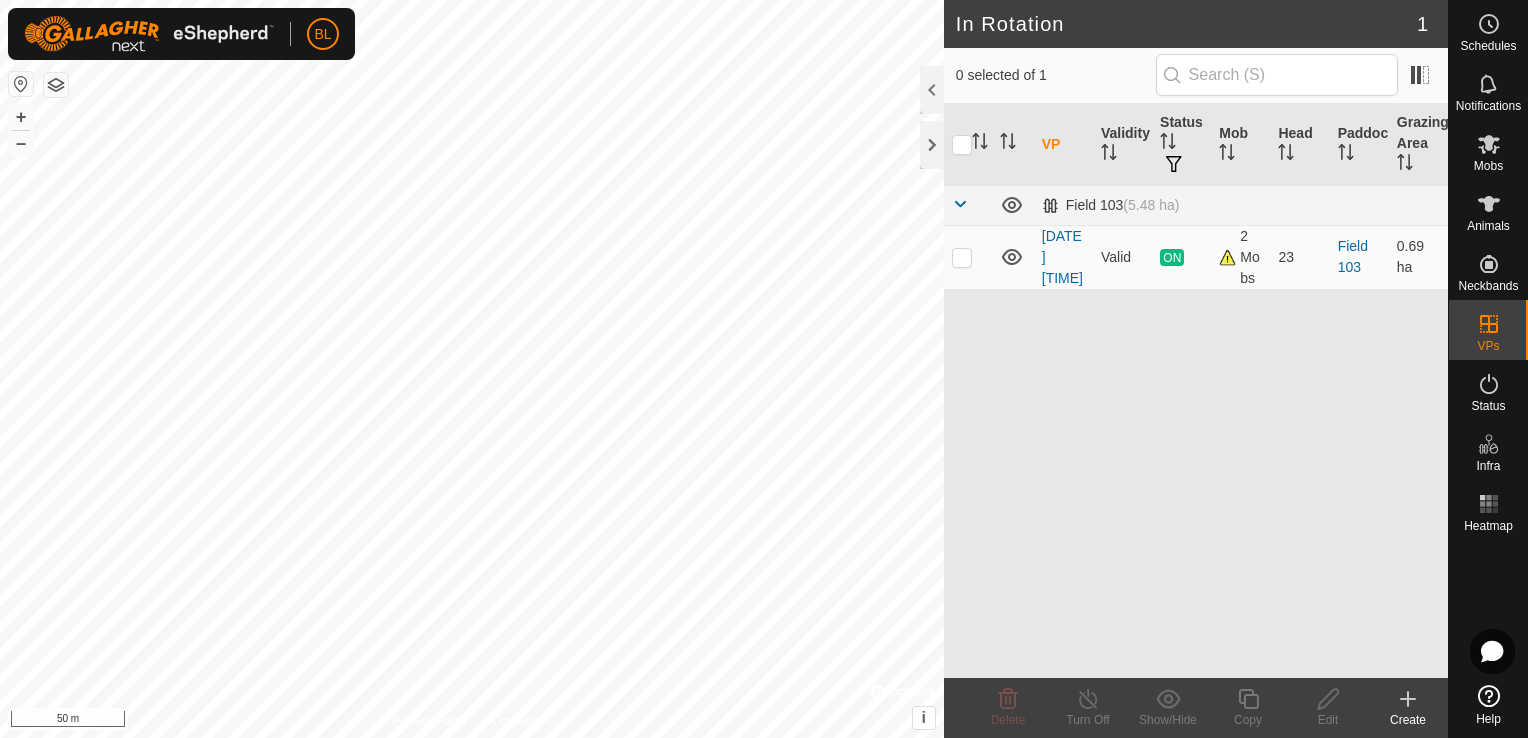click 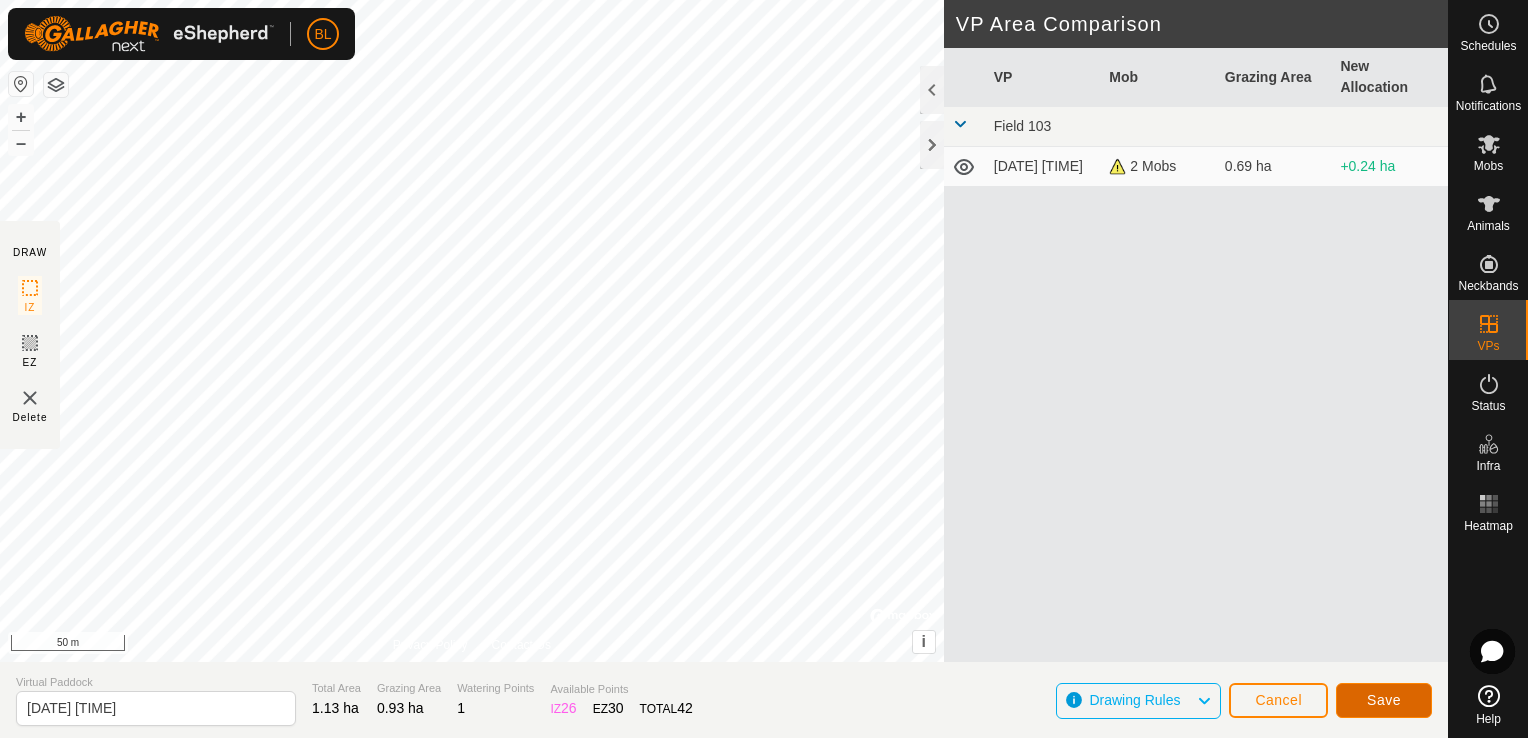 click on "Save" 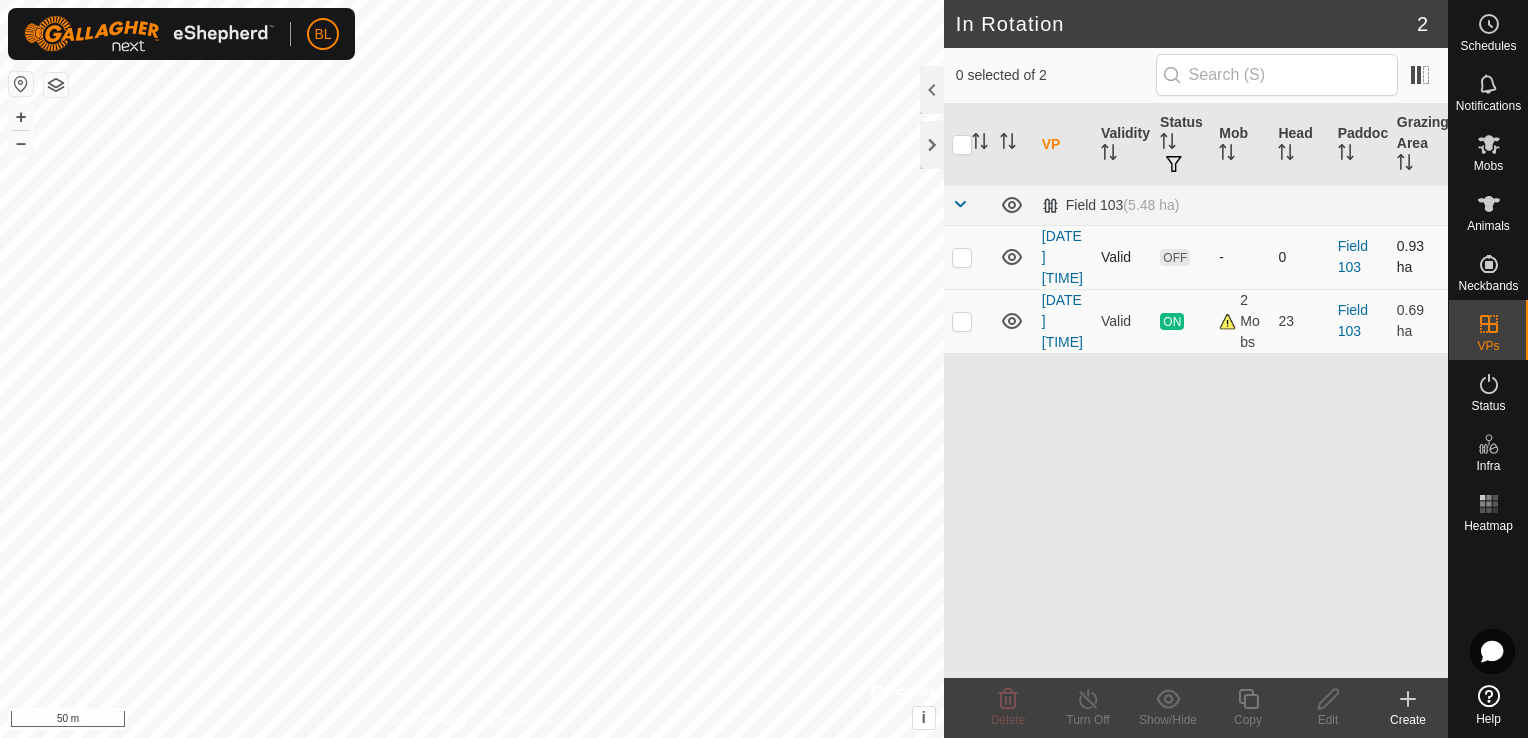 click at bounding box center [962, 257] 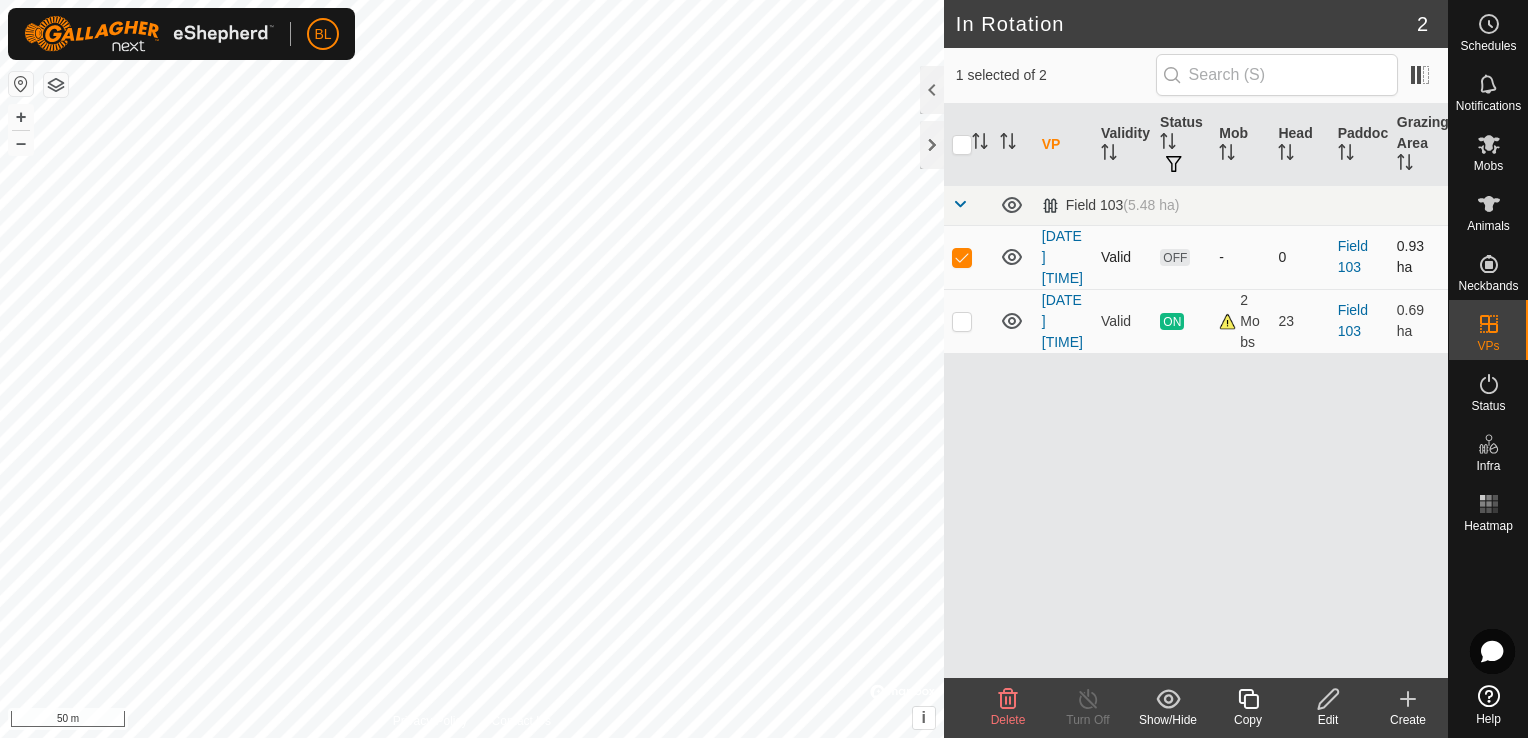 click at bounding box center [962, 257] 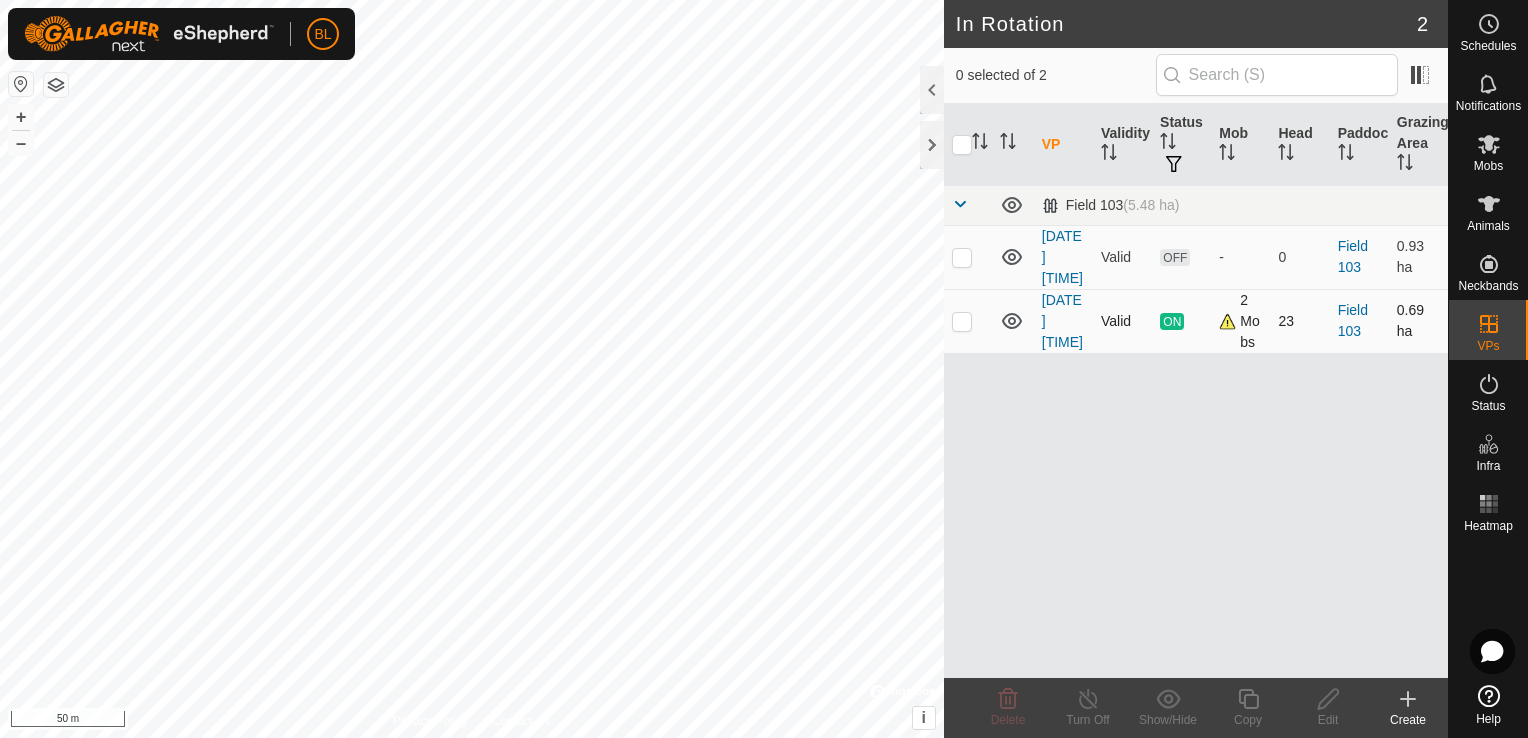 click at bounding box center [962, 321] 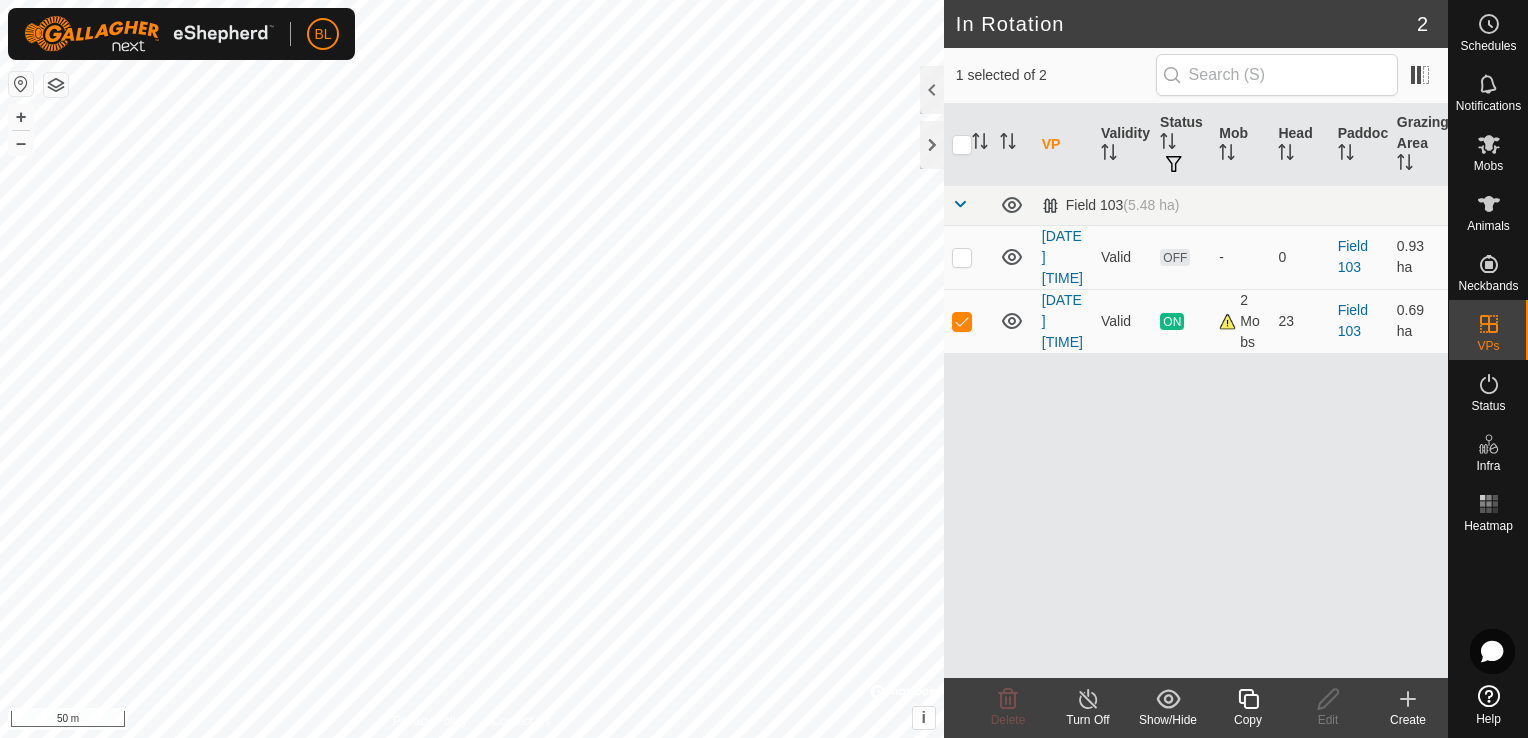 click 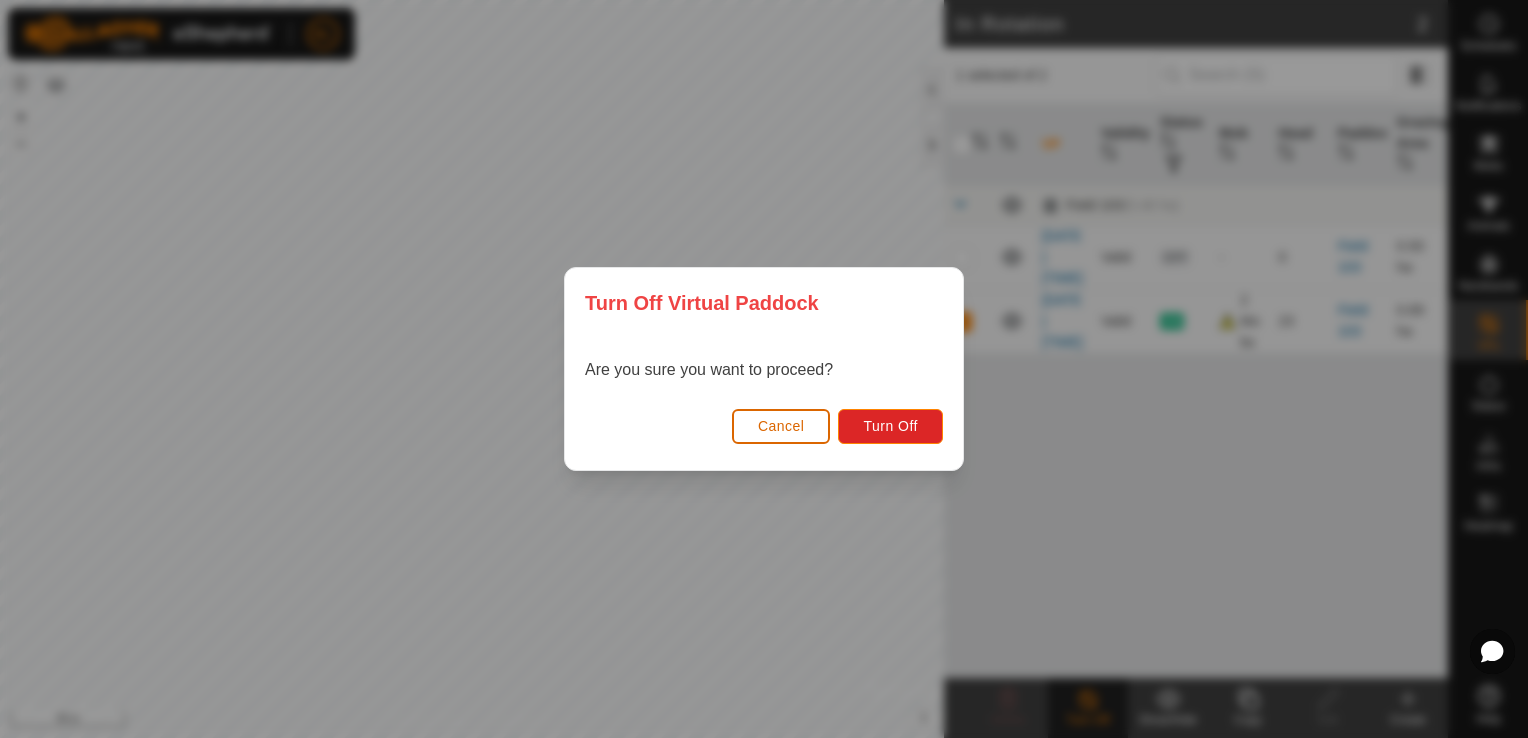click on "Cancel" at bounding box center (781, 426) 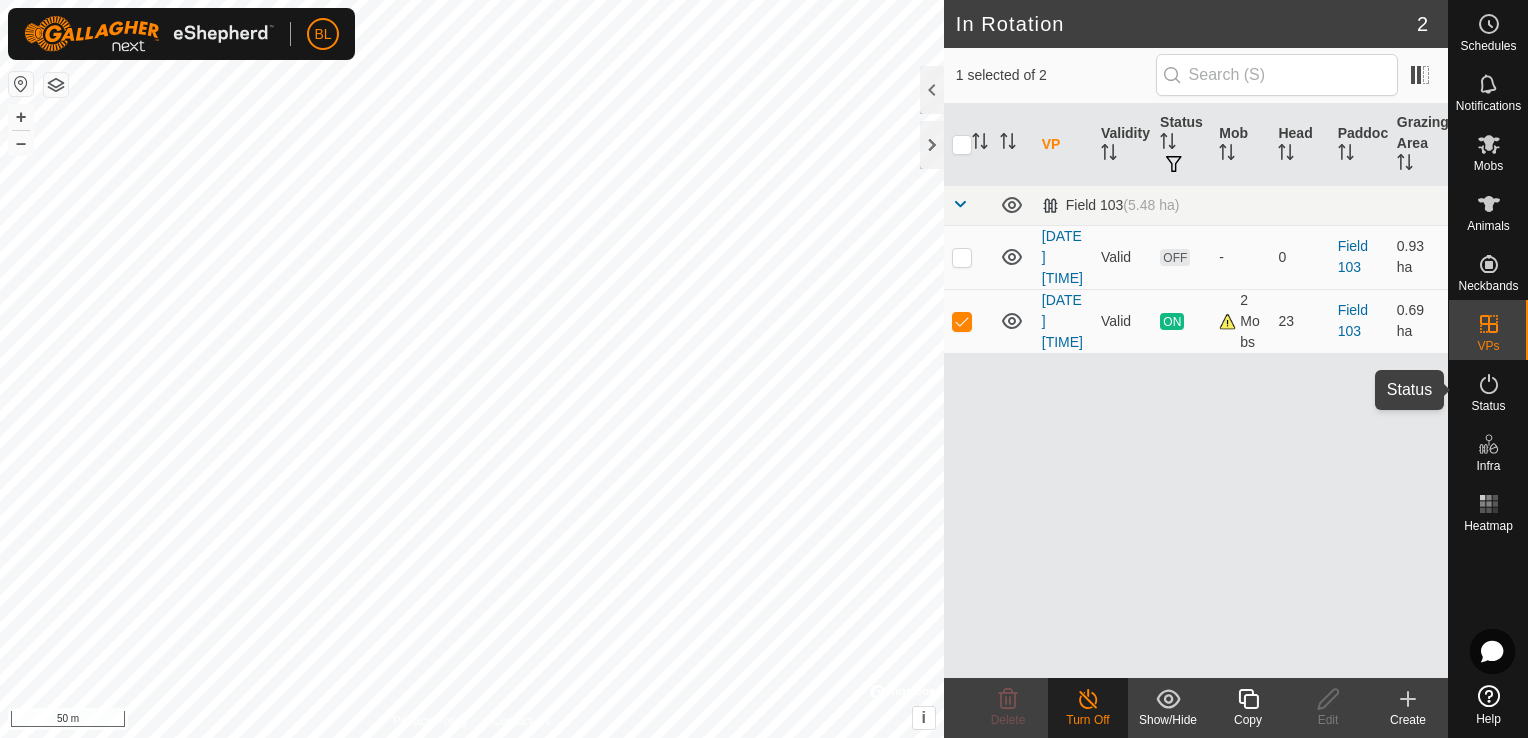 click at bounding box center (1489, 384) 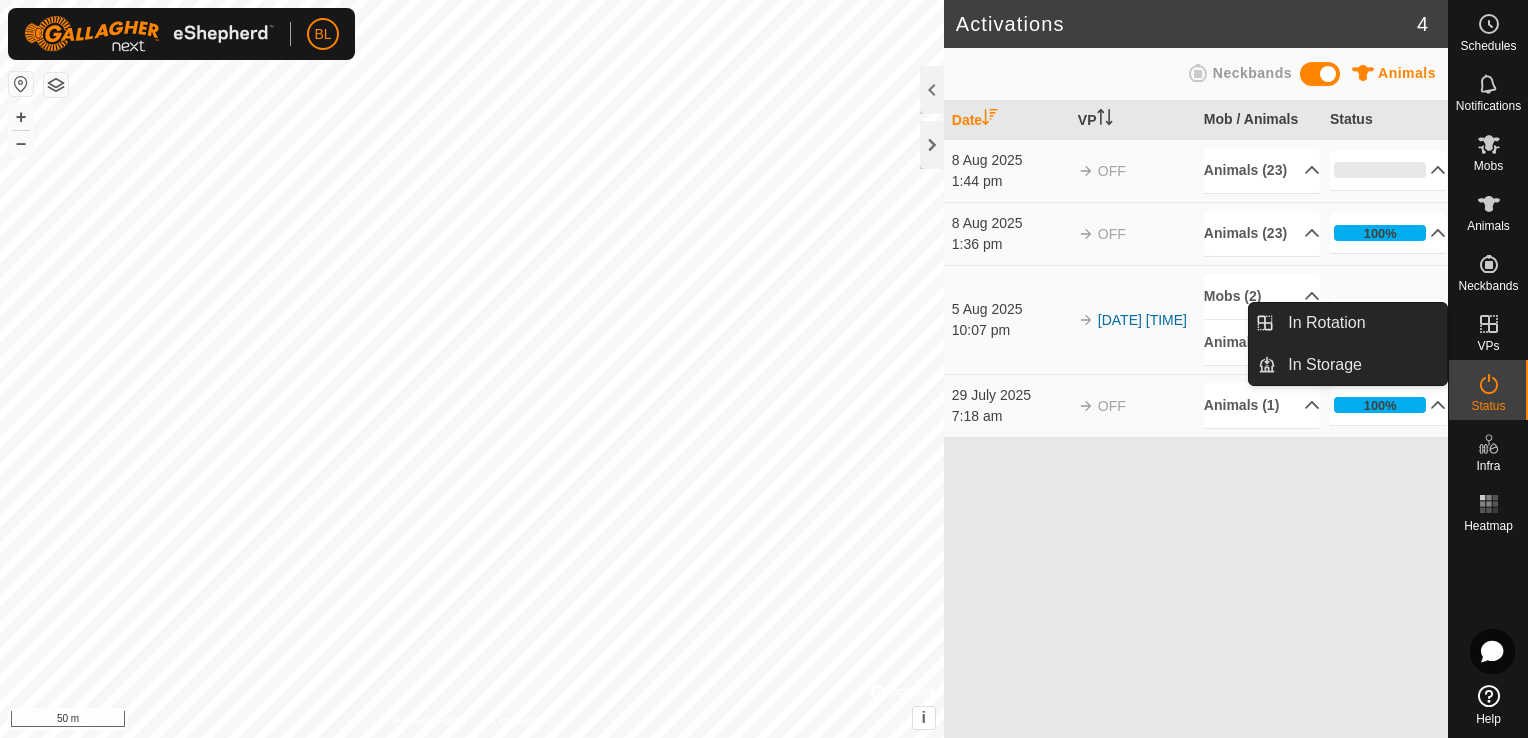 click 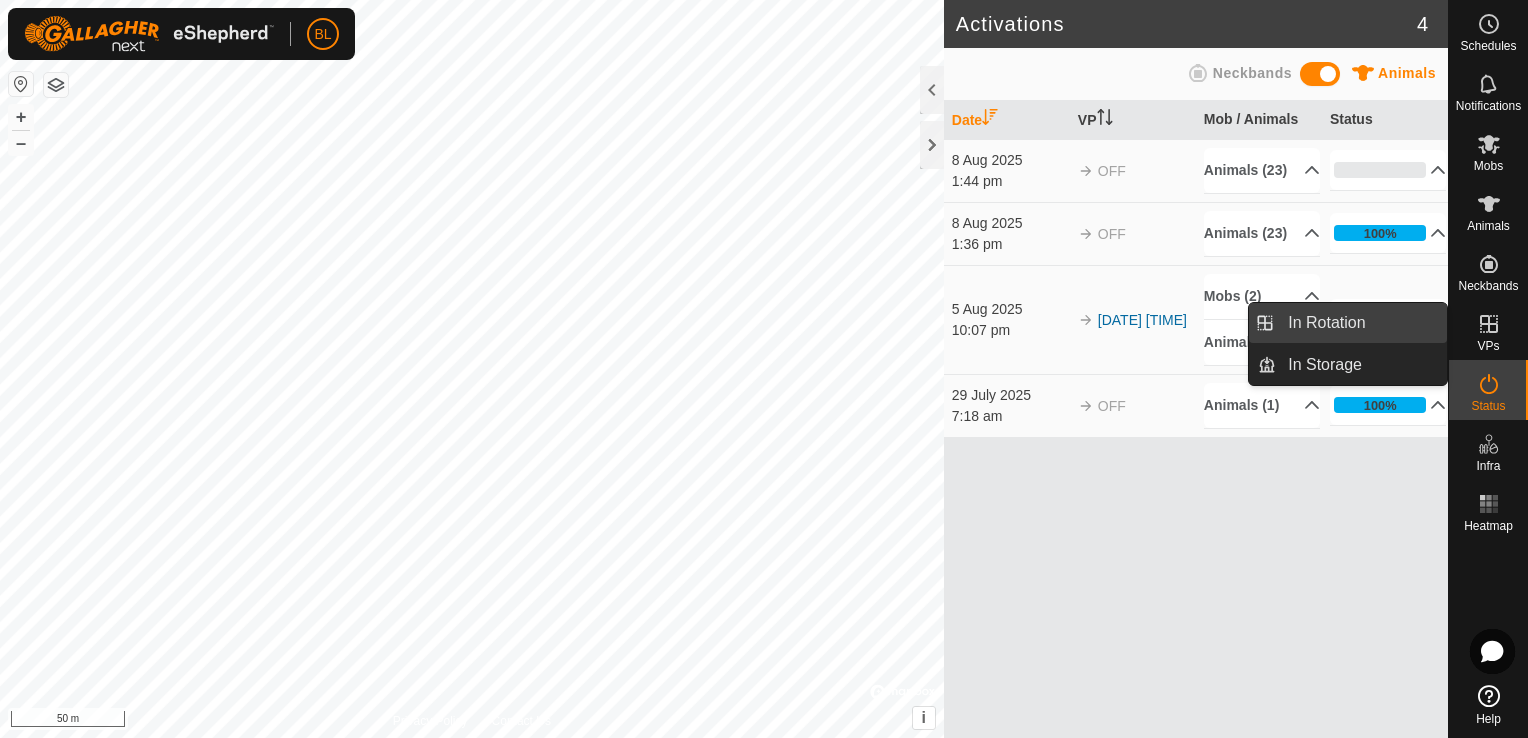 click on "In Rotation" at bounding box center (1361, 323) 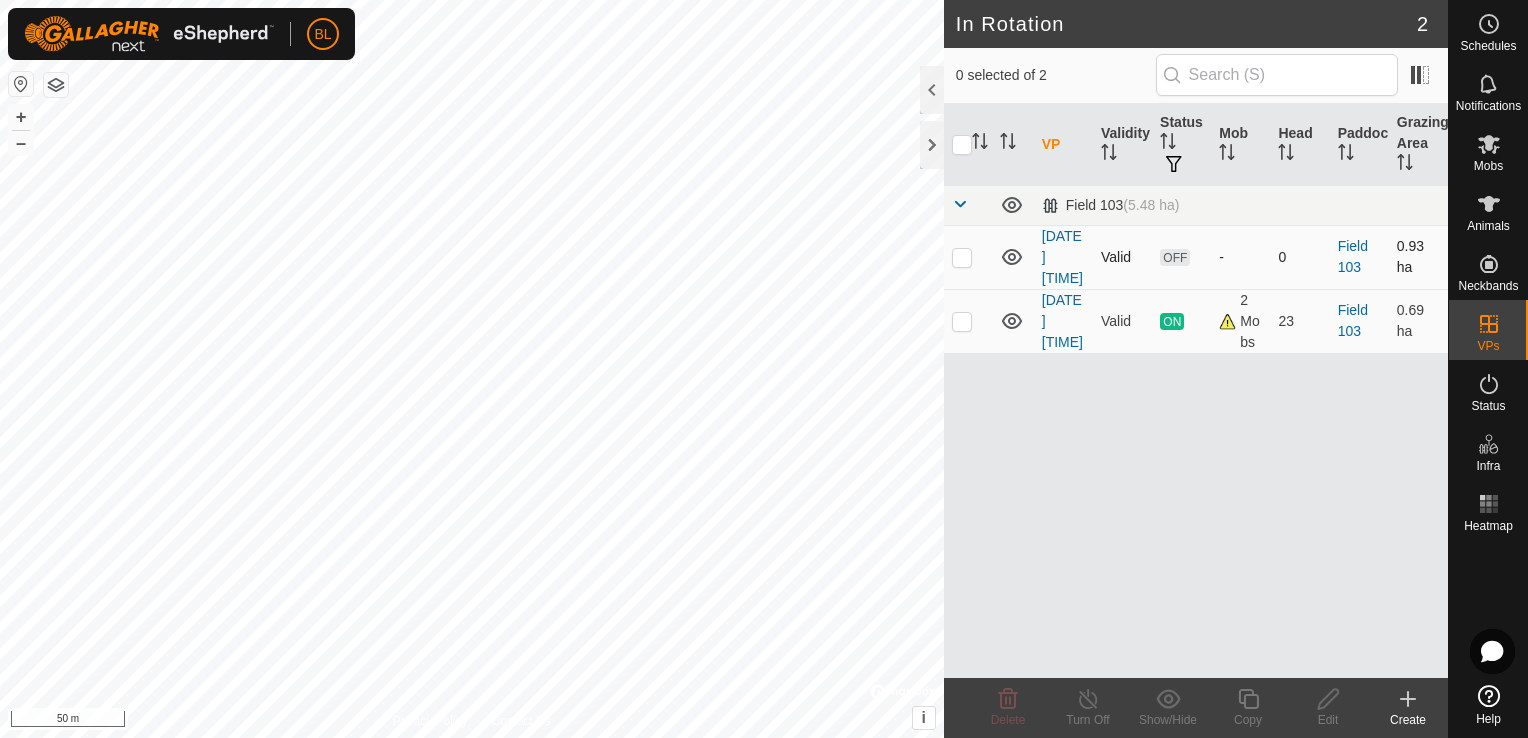 click at bounding box center (962, 257) 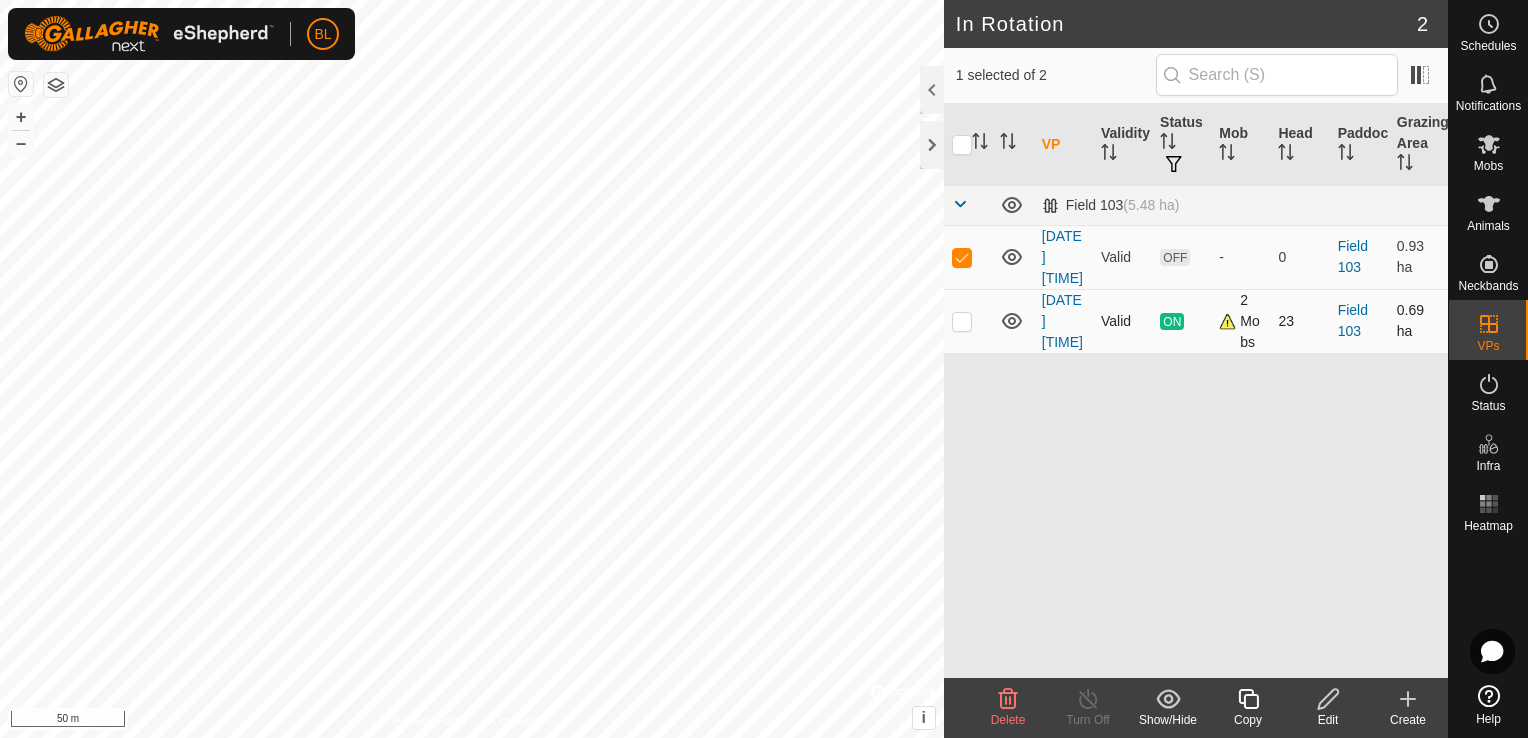 click at bounding box center (962, 321) 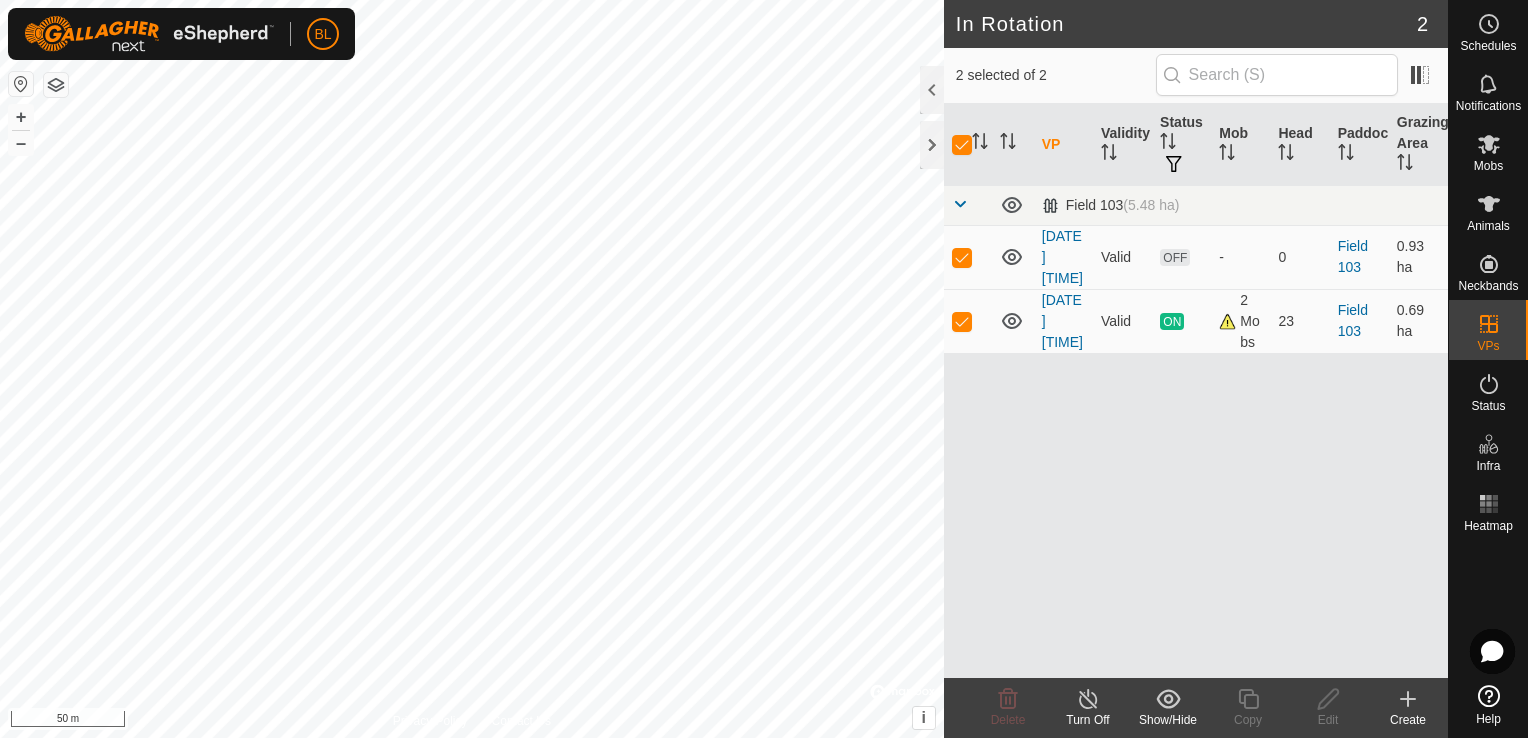 click 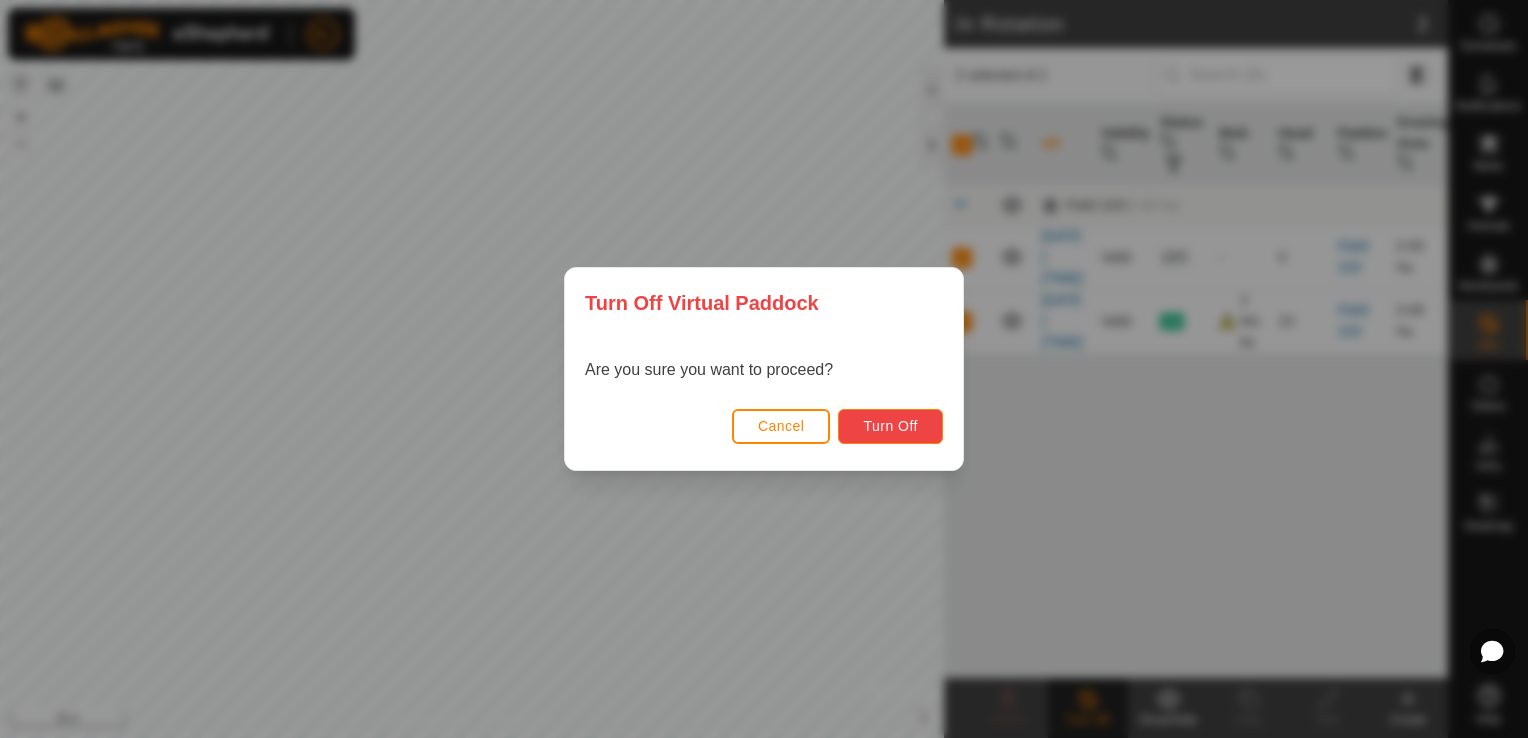 click on "Turn Off" at bounding box center (890, 426) 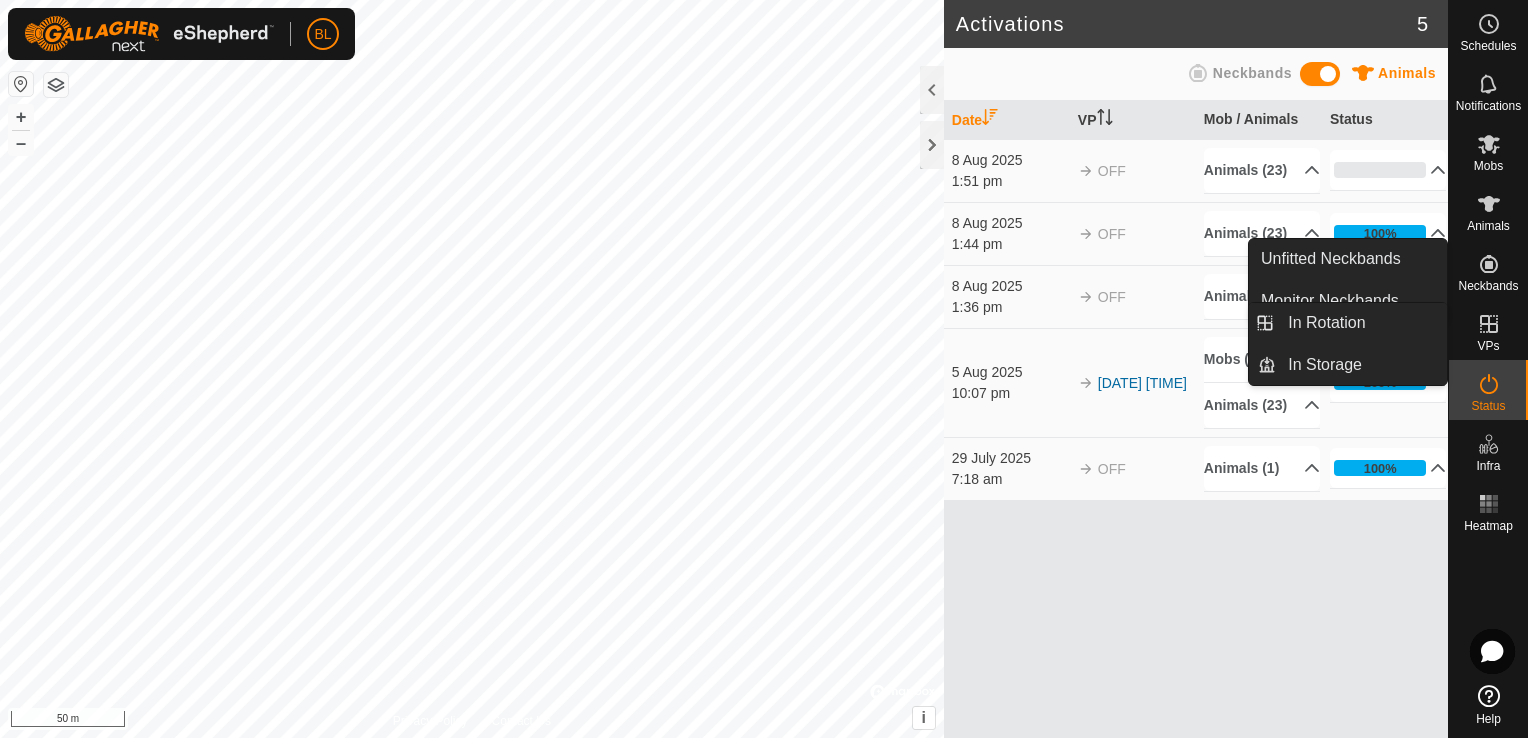 click 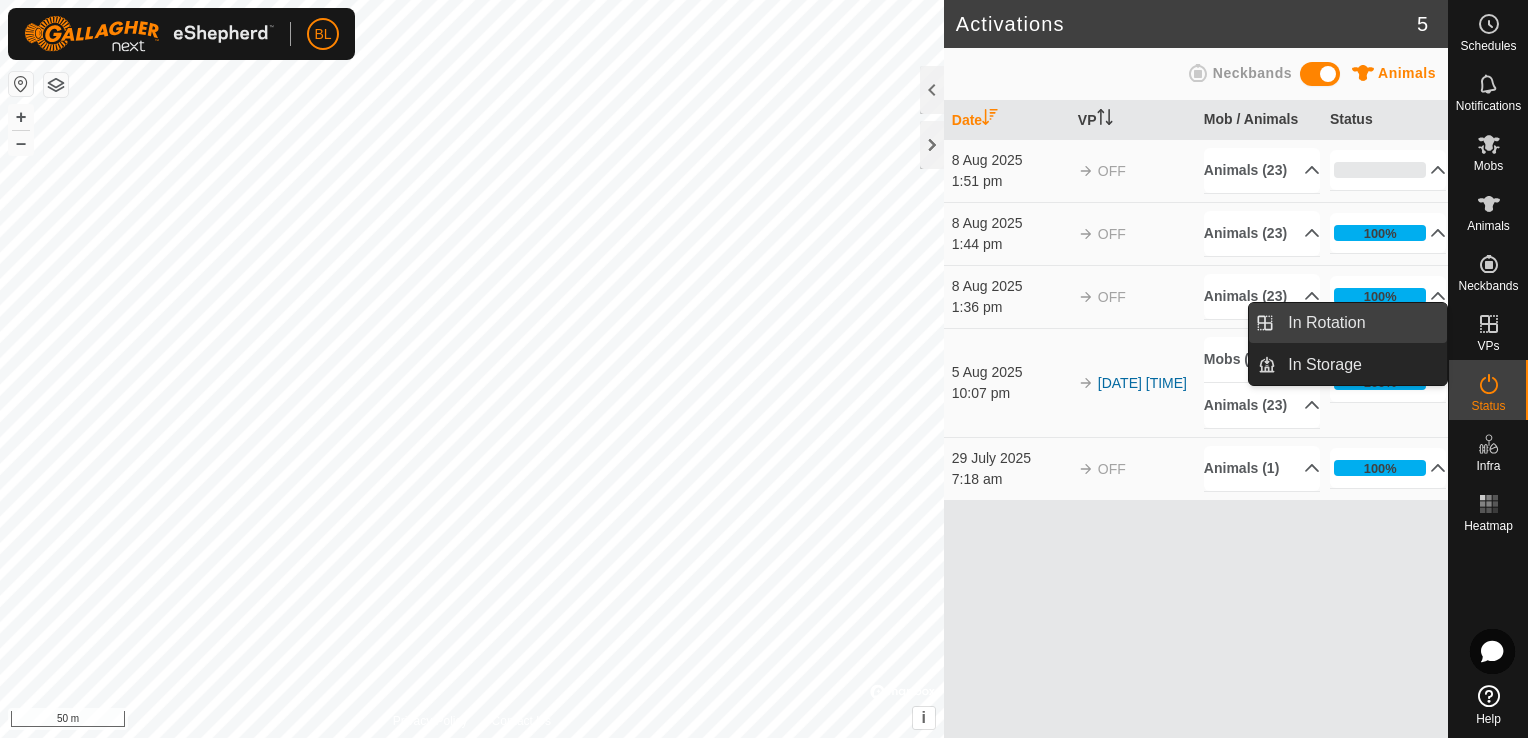 click on "In Rotation" at bounding box center (1361, 323) 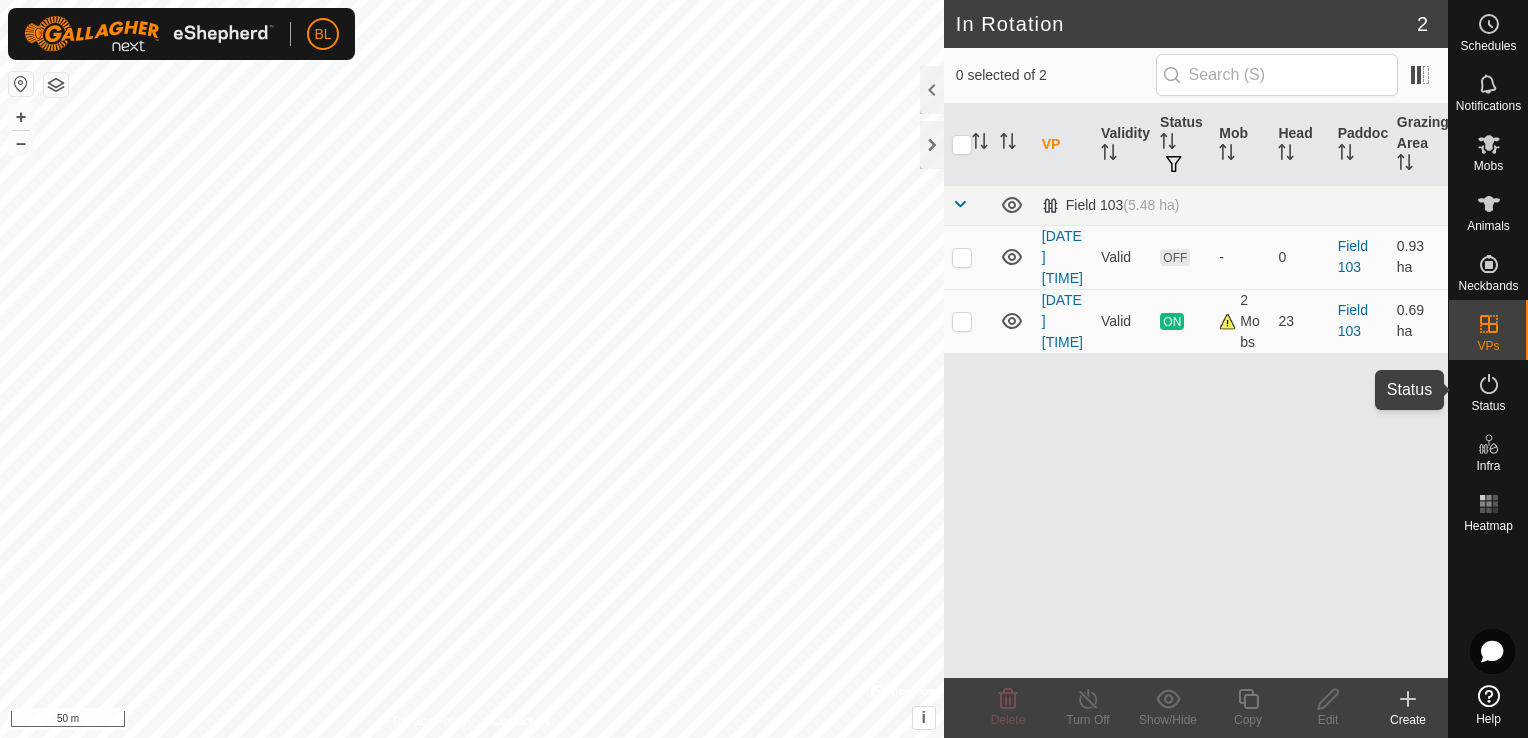 click 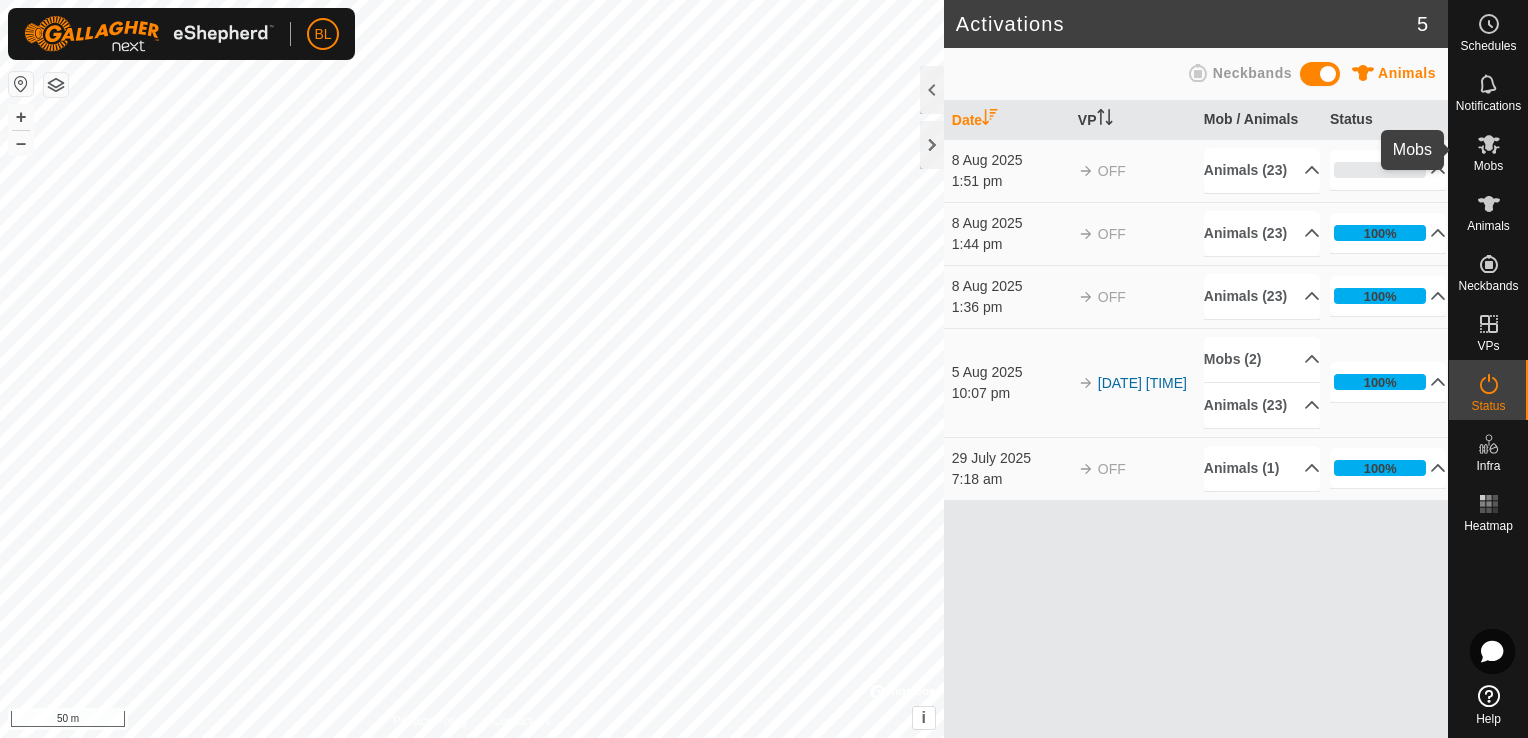click 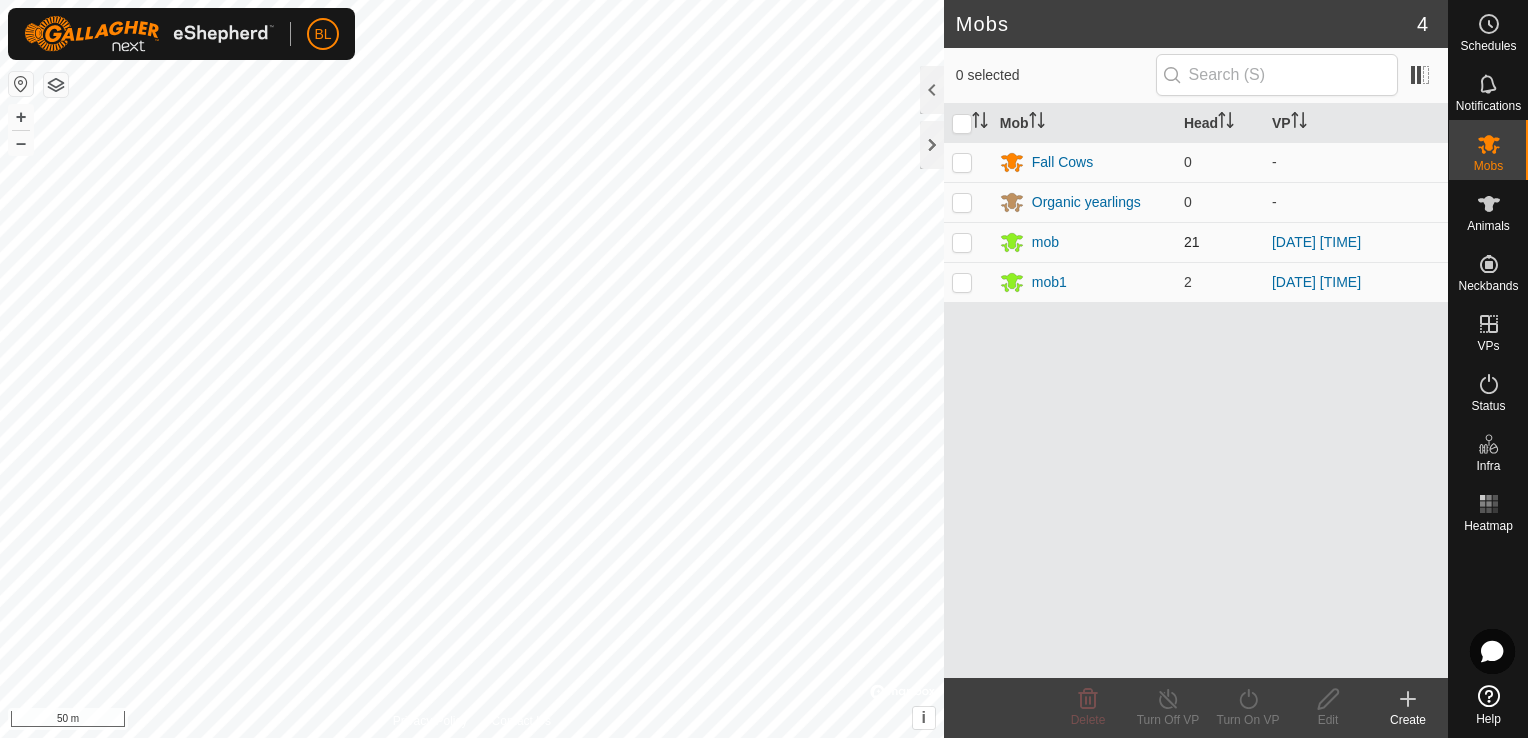 click at bounding box center (962, 242) 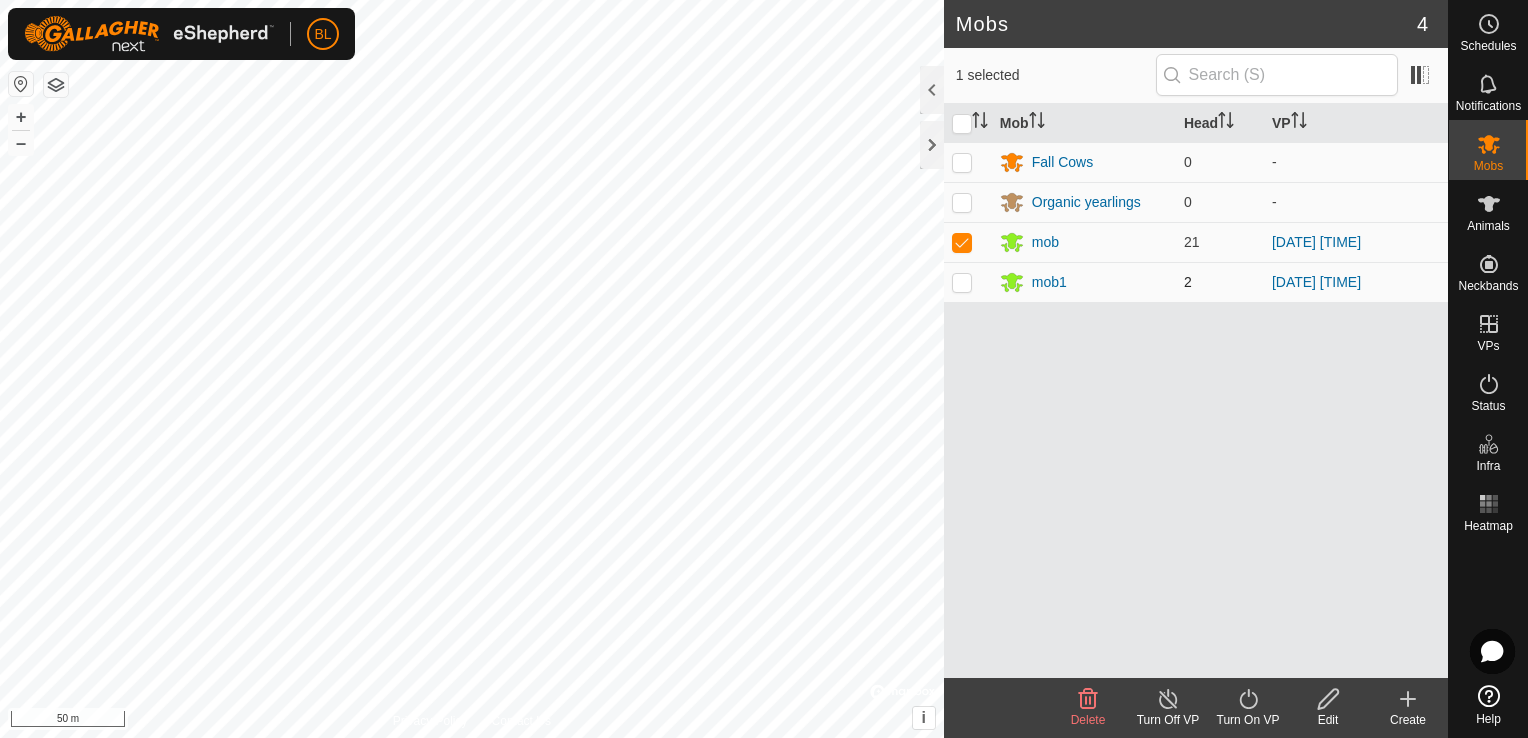 click at bounding box center (962, 282) 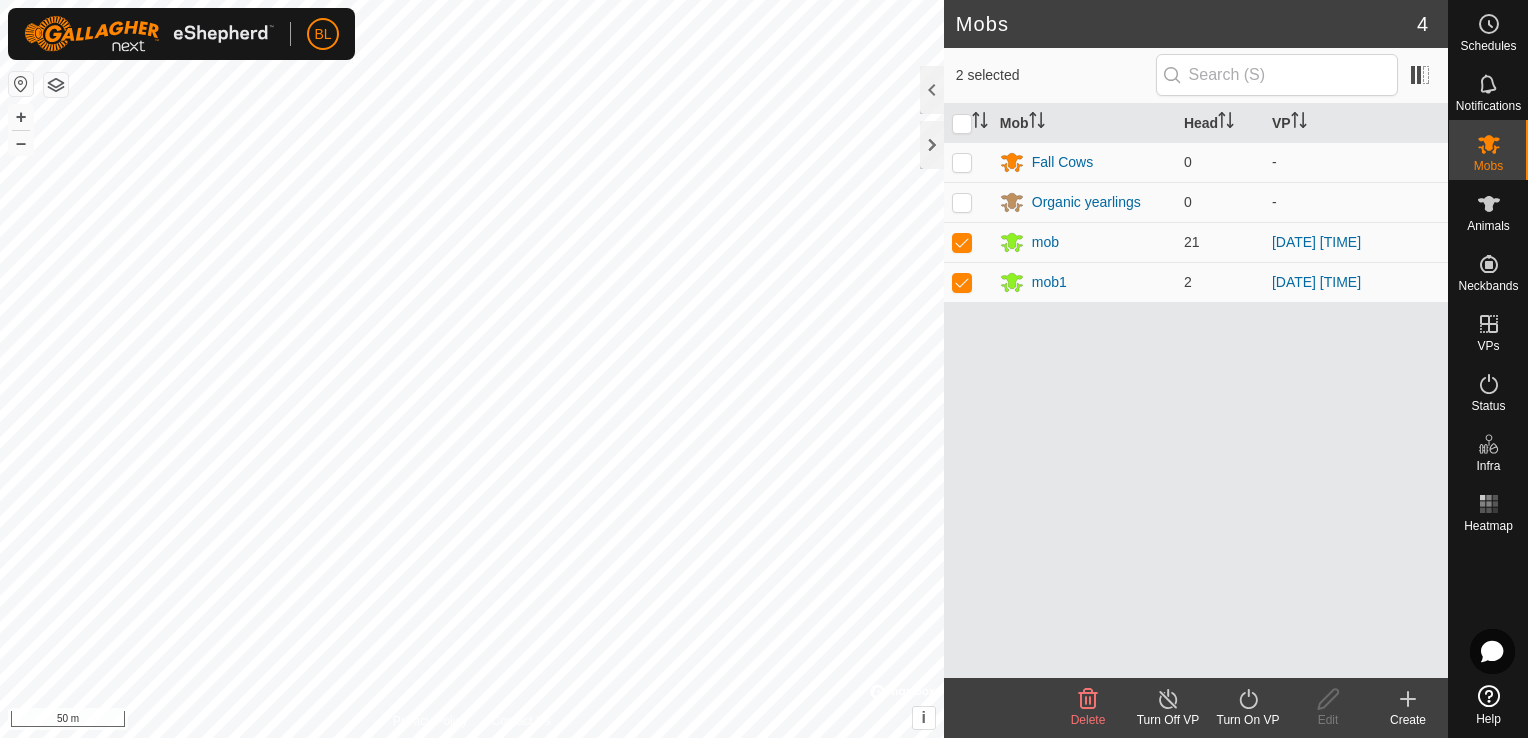click 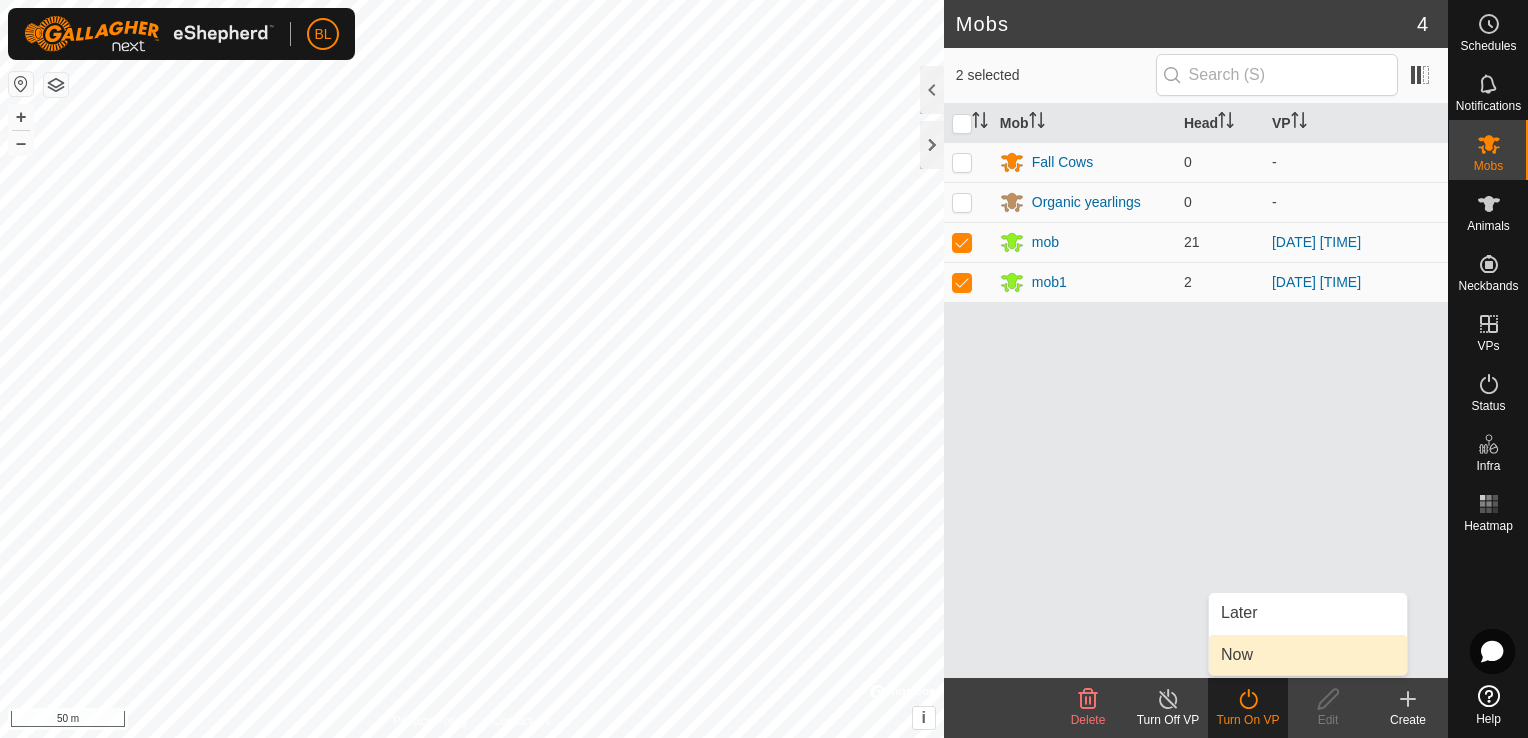 click on "Now" at bounding box center [1308, 655] 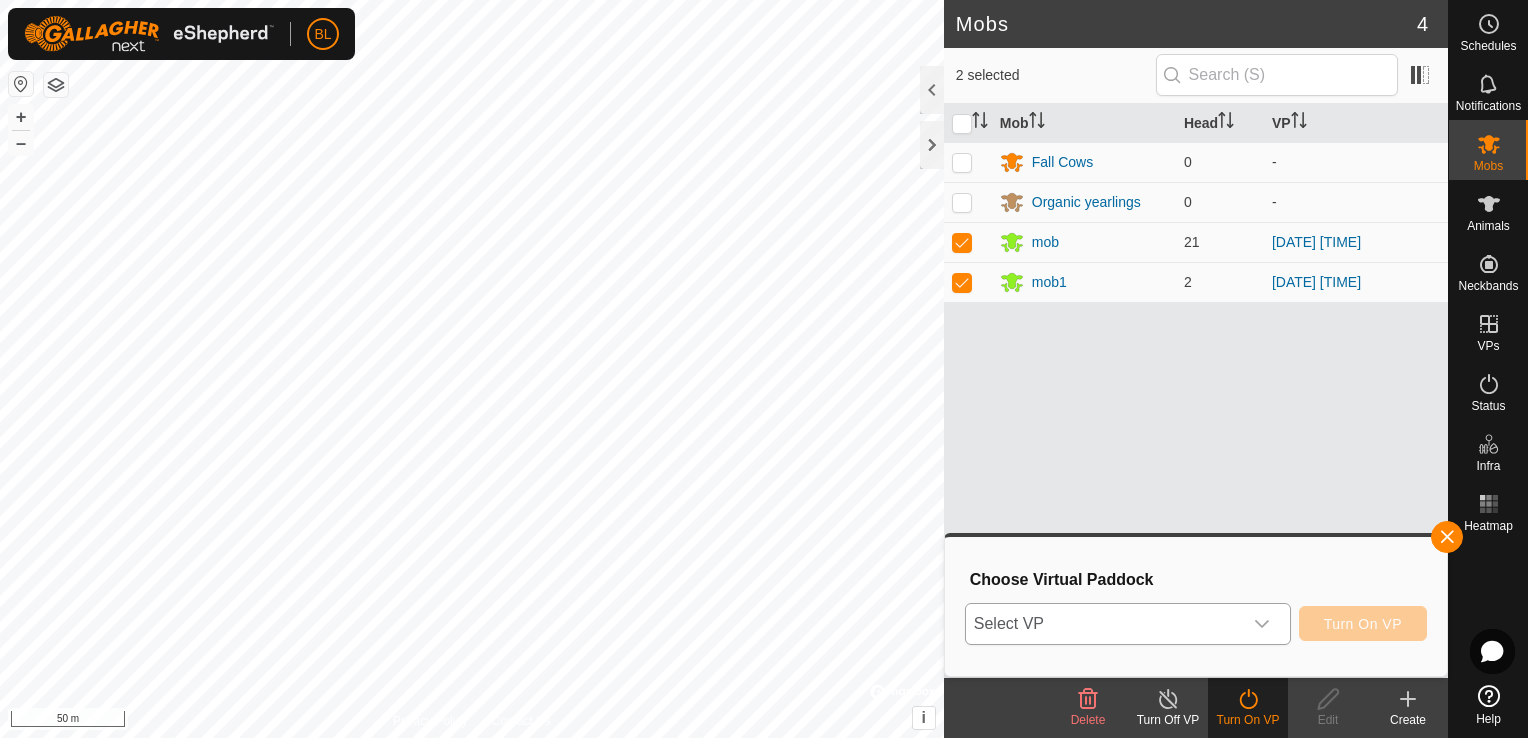 click 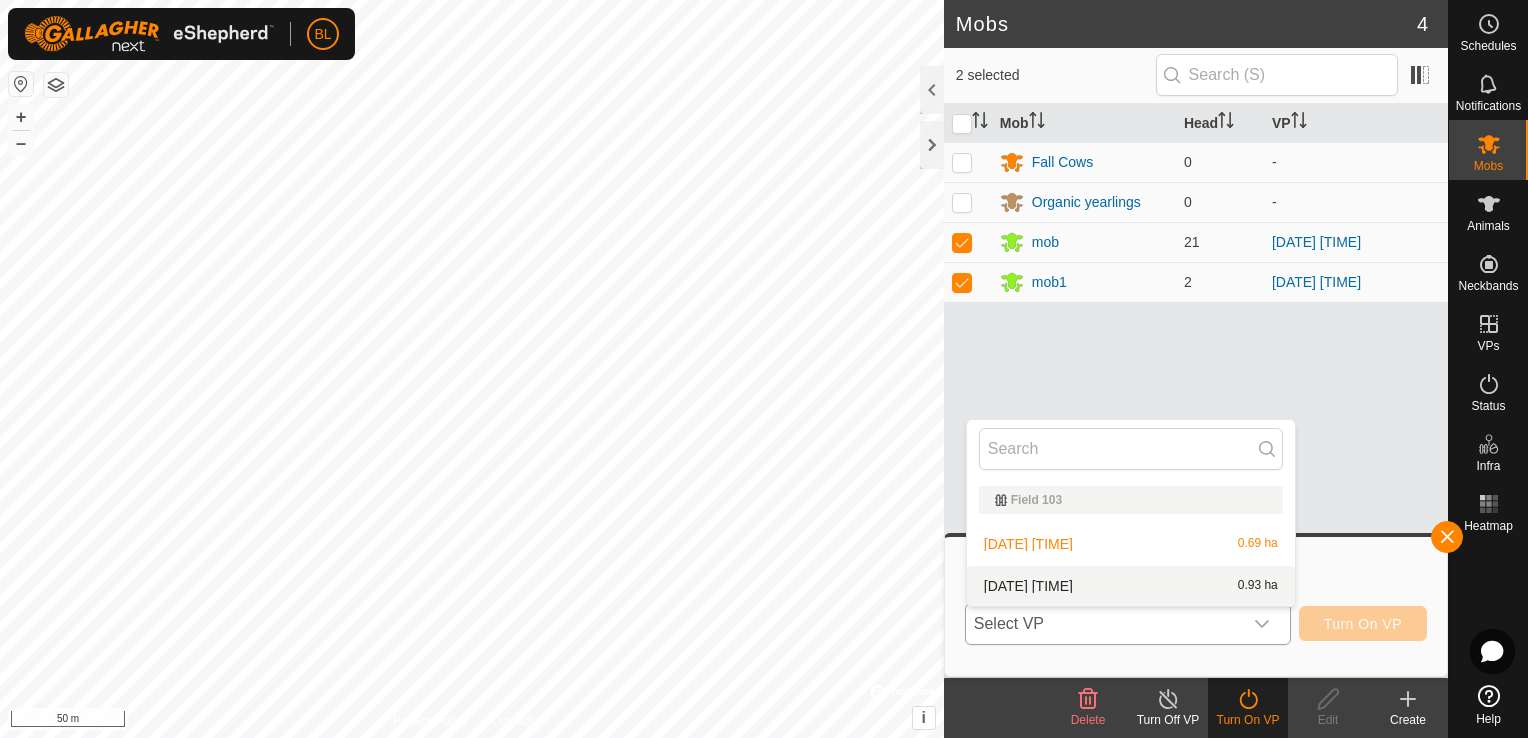 click on "[DATE] [TIME] 0.93 ha" at bounding box center [1131, 586] 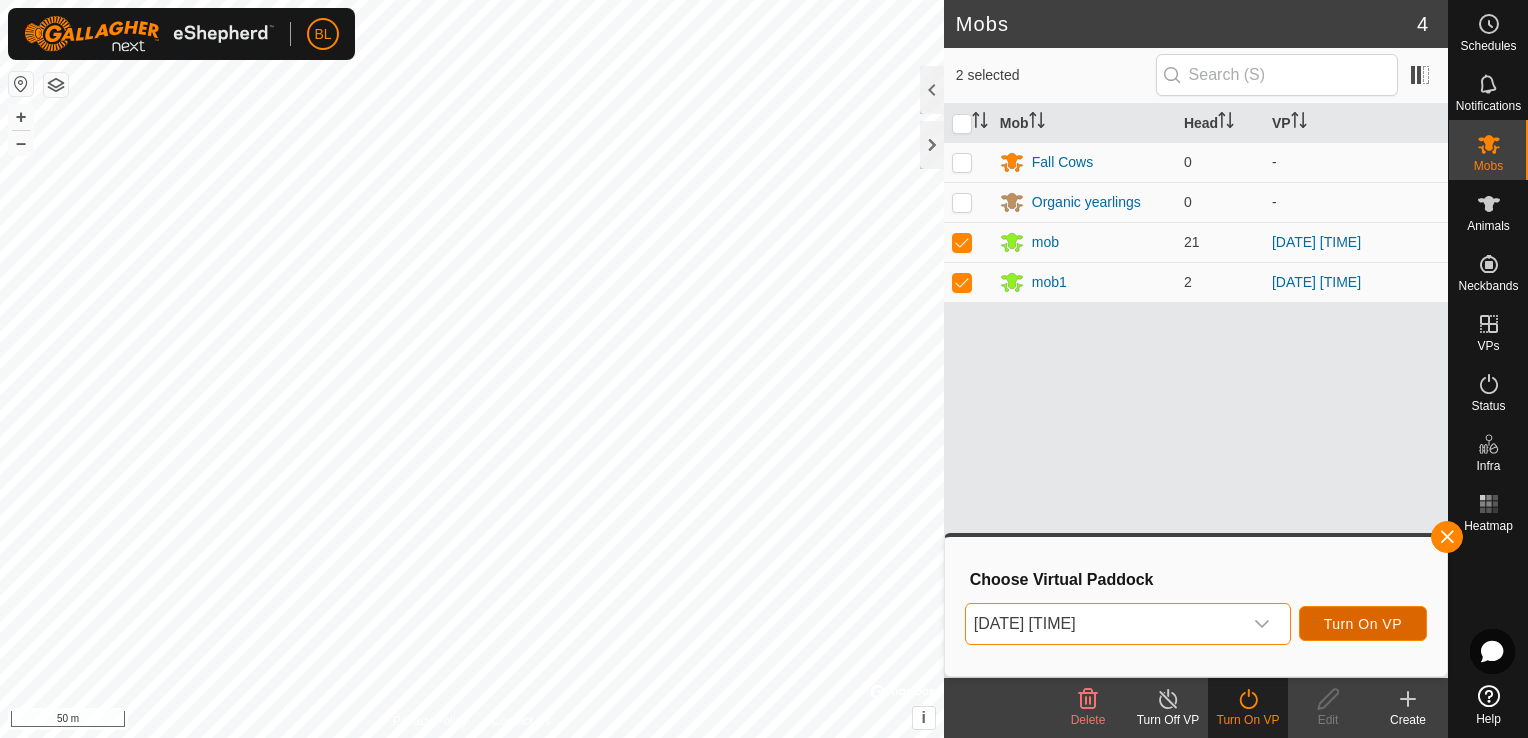 click on "Turn On VP" at bounding box center (1363, 624) 